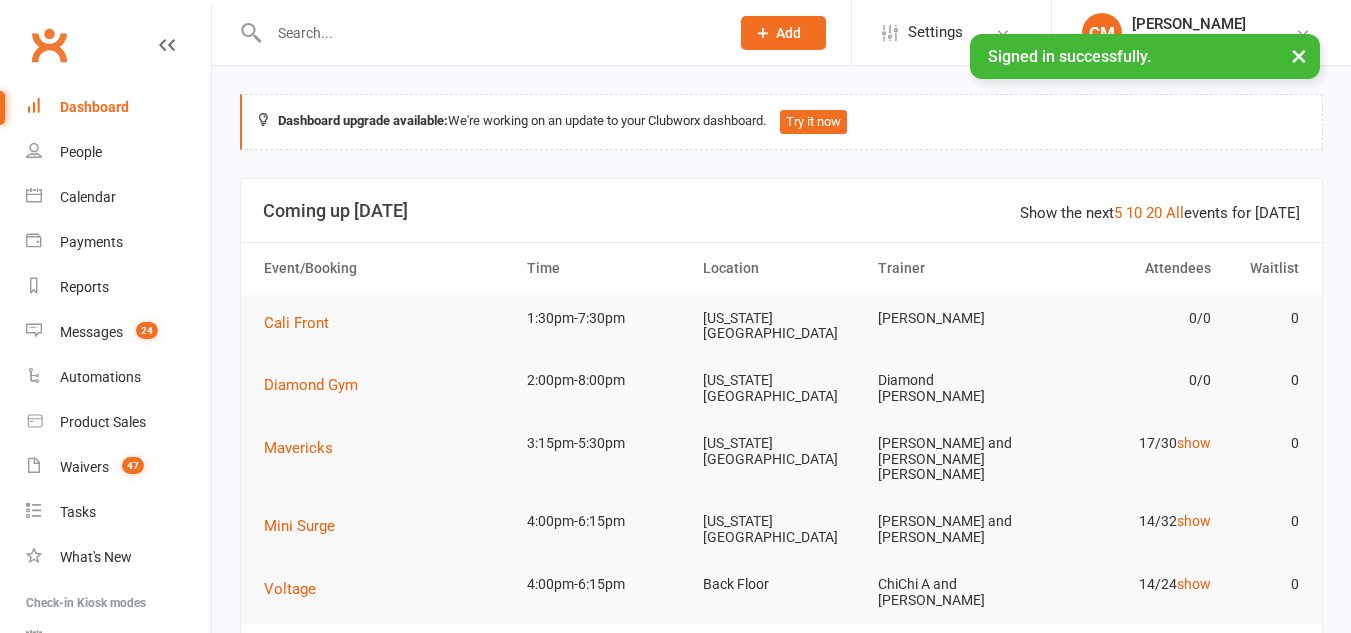 scroll, scrollTop: 0, scrollLeft: 0, axis: both 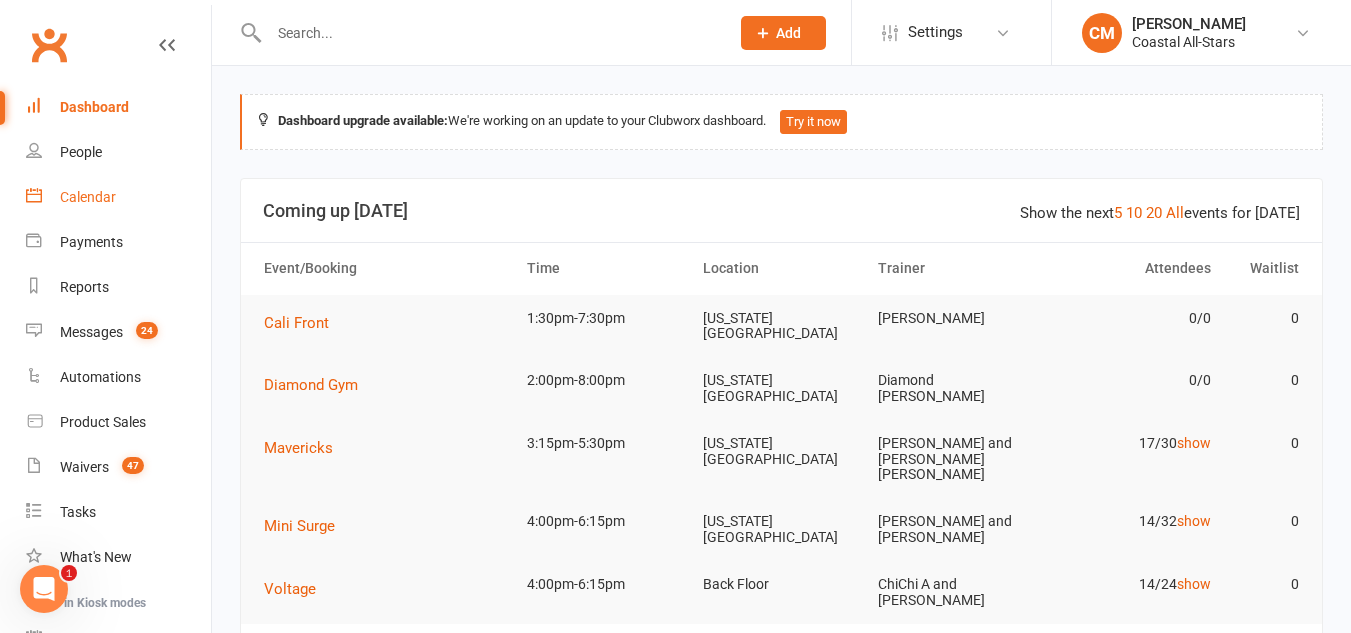 click on "Calendar" at bounding box center [88, 197] 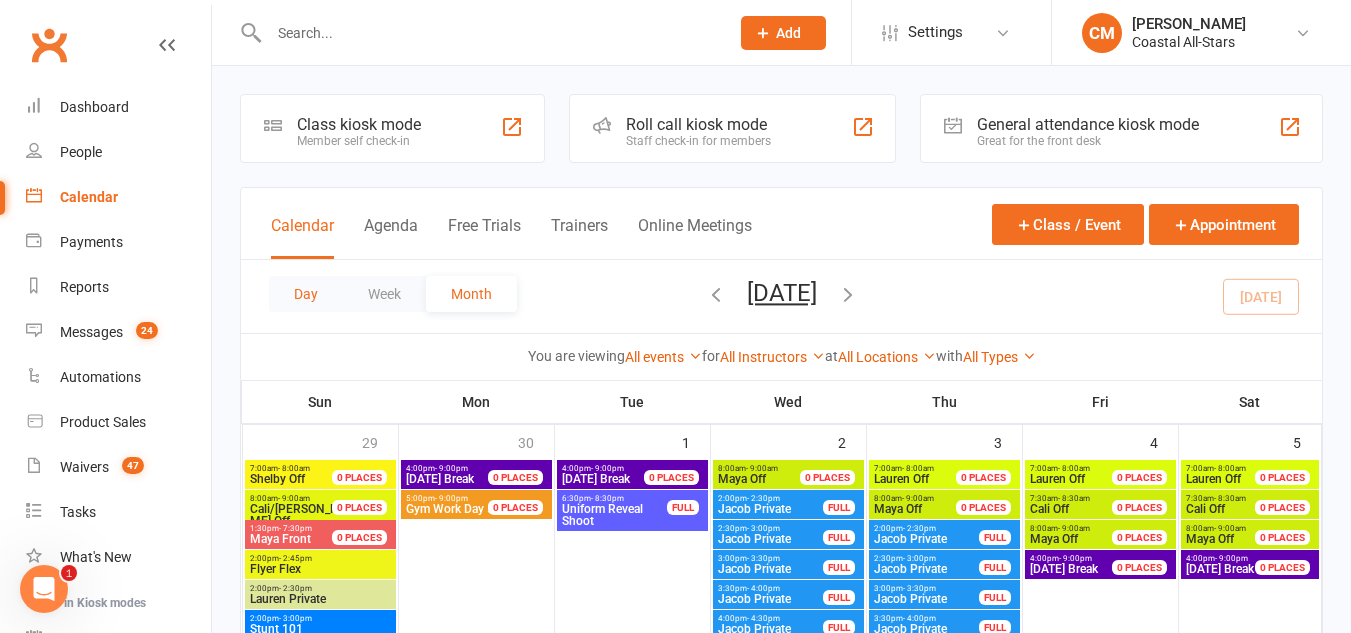 click on "Day" at bounding box center (306, 294) 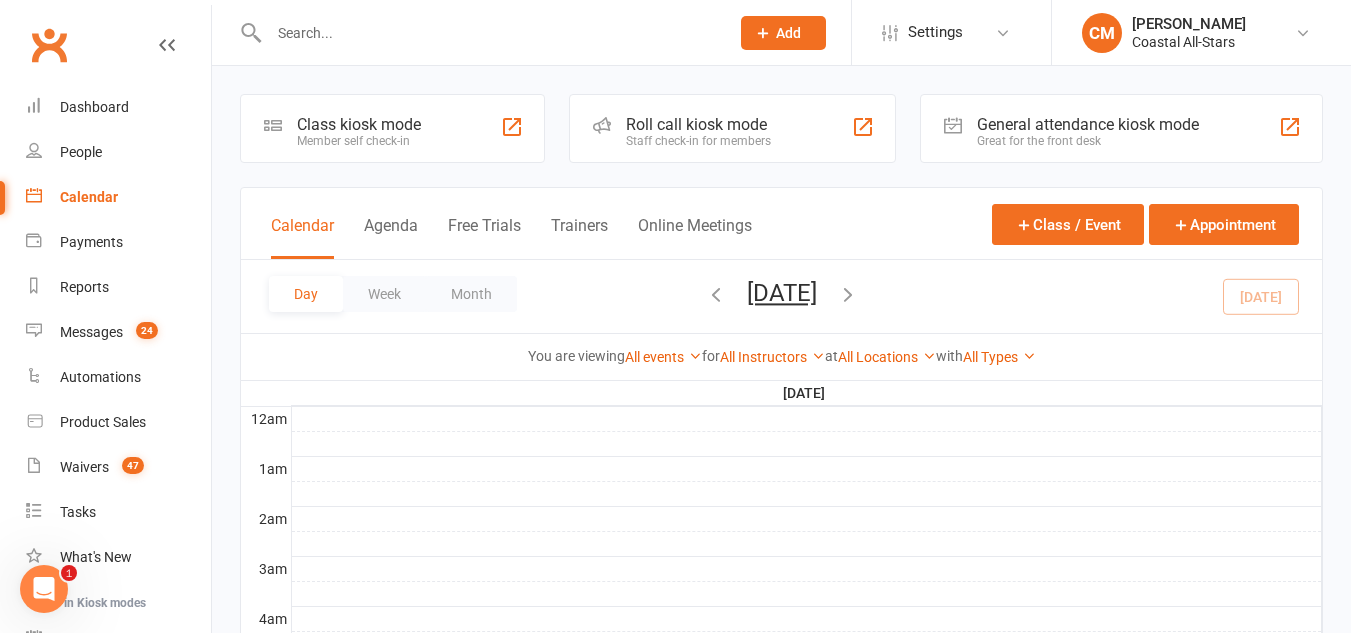scroll, scrollTop: 0, scrollLeft: 0, axis: both 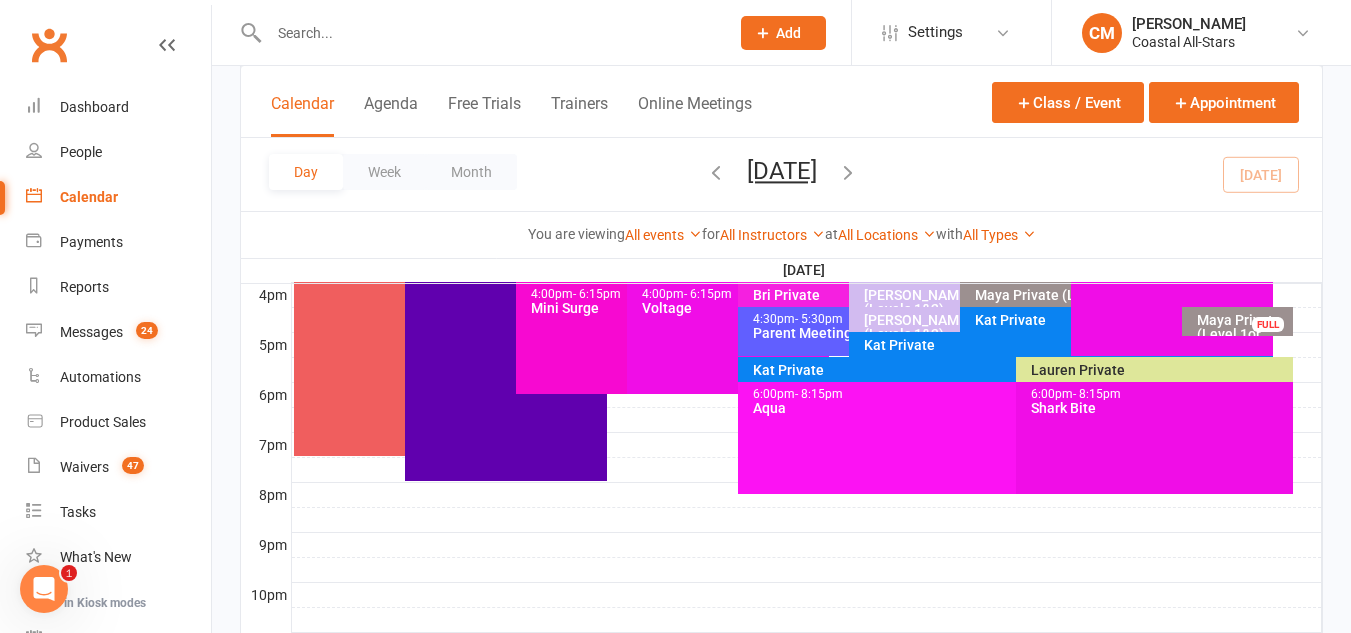 click on "Kat Private" at bounding box center (1010, 370) 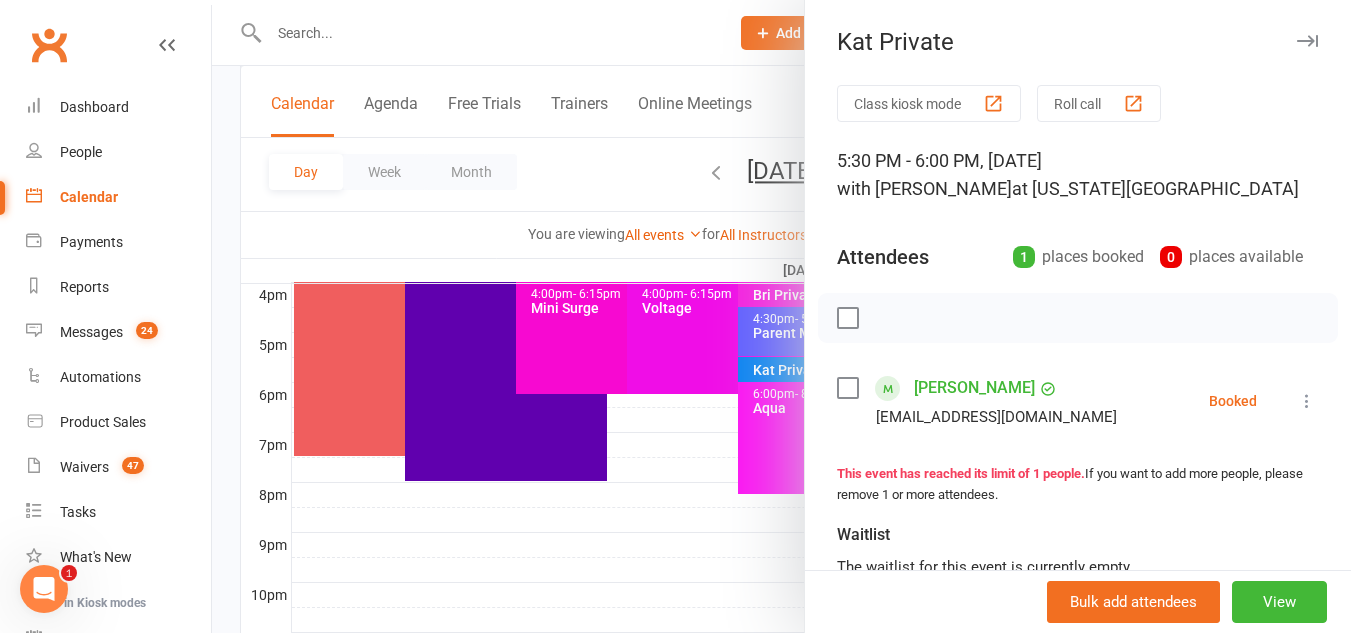 click at bounding box center [781, 316] 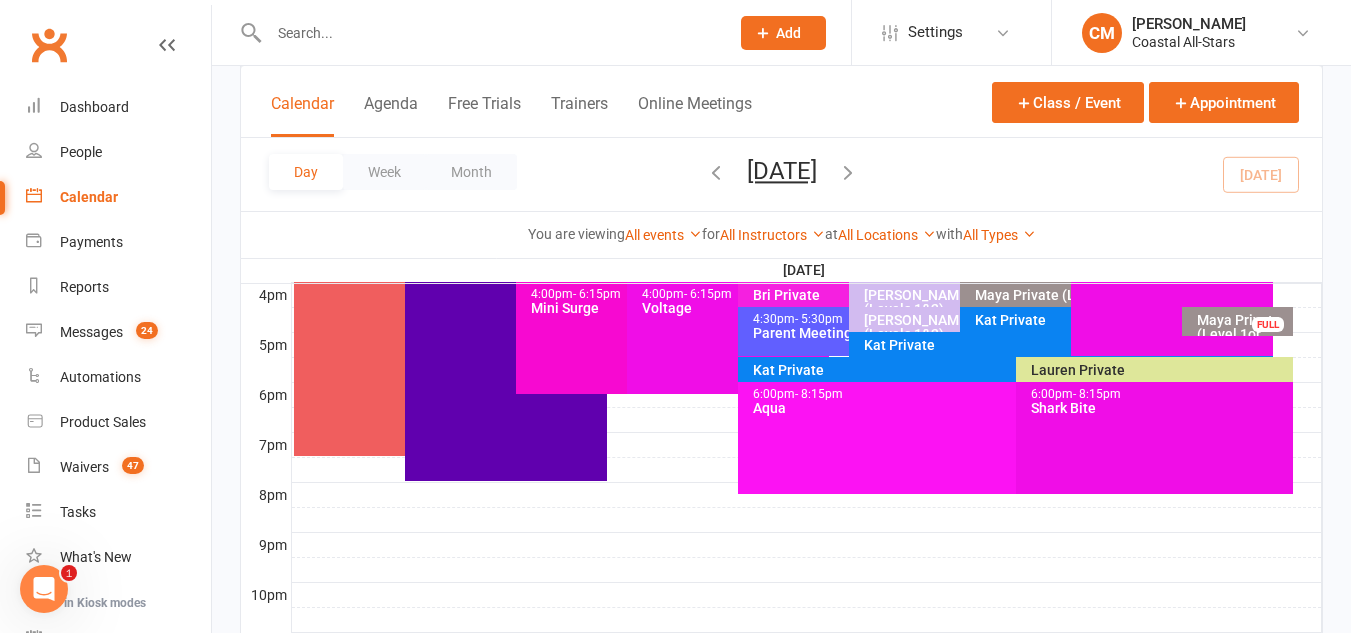 click on "Lauren Private" at bounding box center [1155, 371] 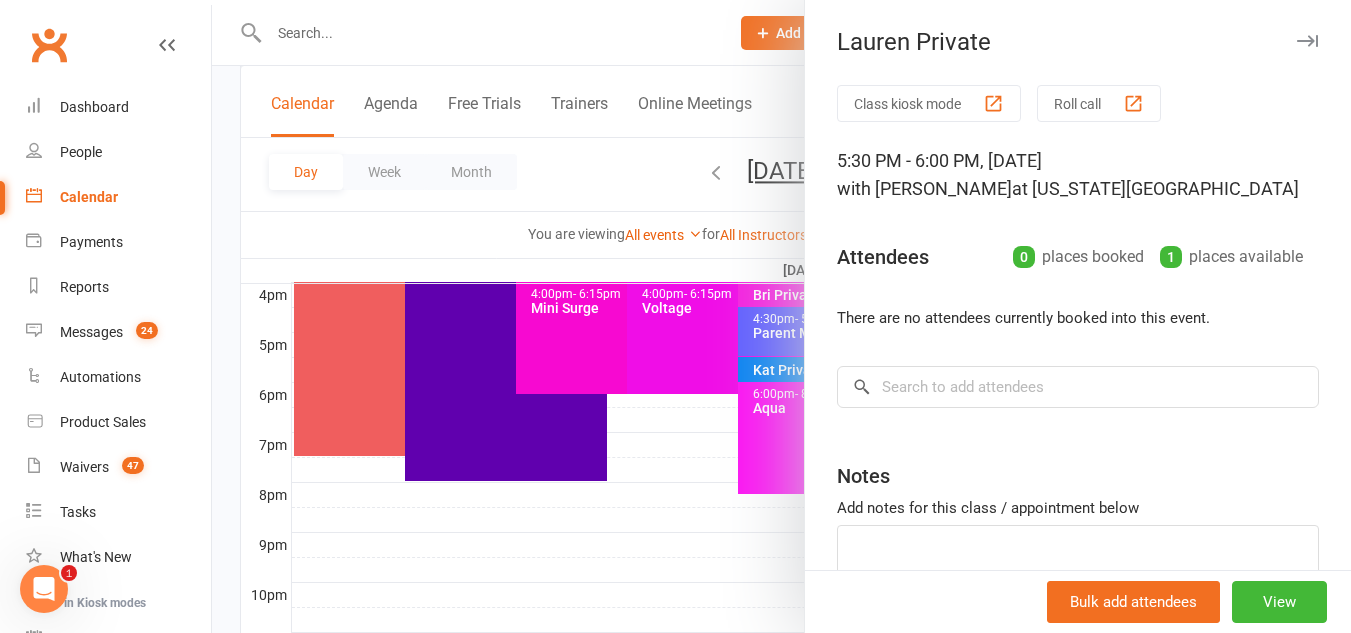 click at bounding box center [781, 316] 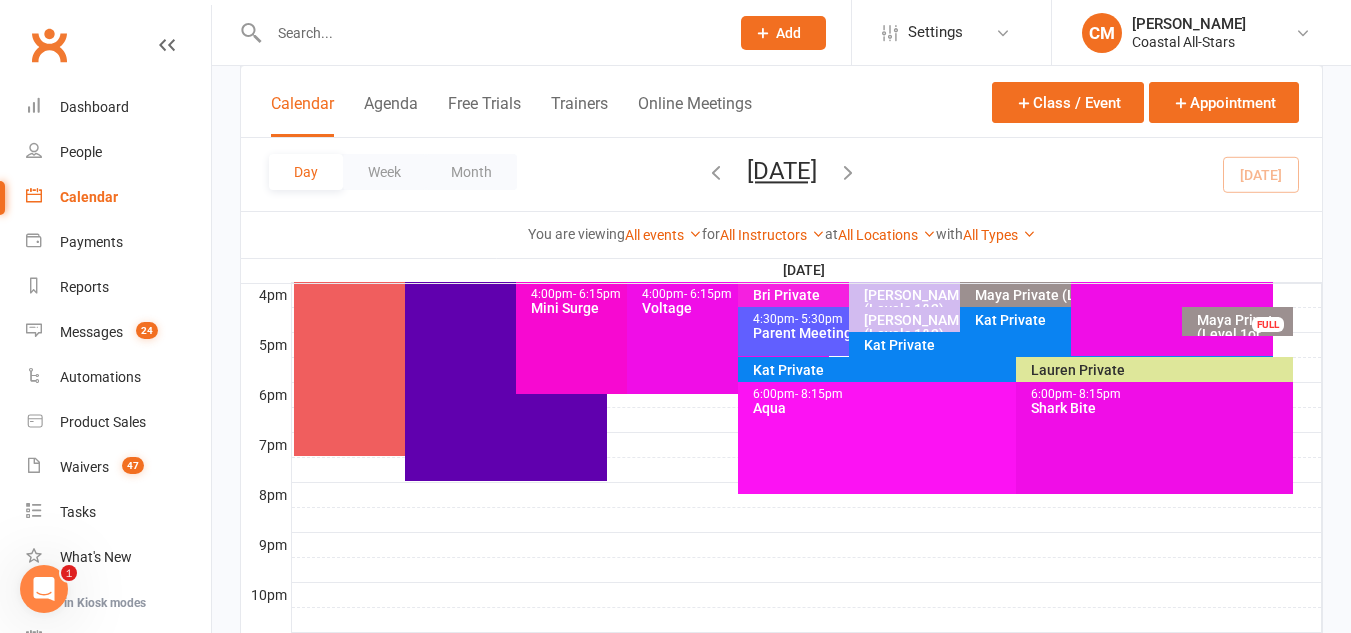 click on "Kat Private" at bounding box center (1061, 346) 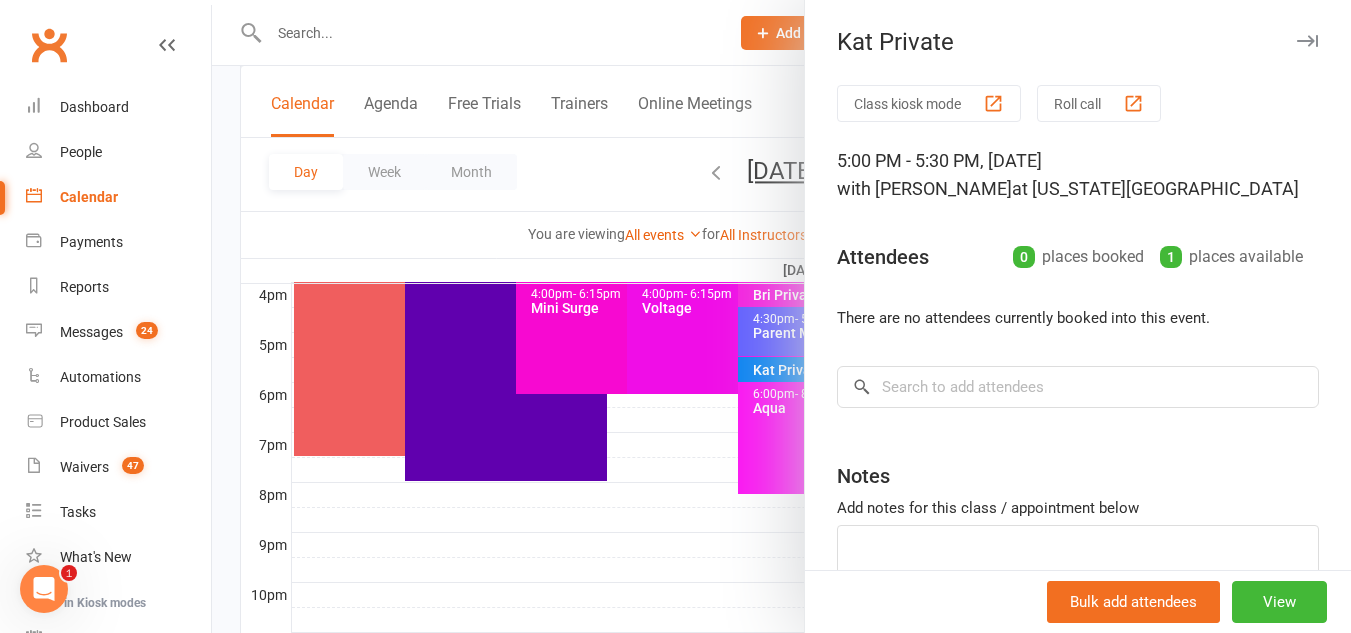 click at bounding box center [781, 316] 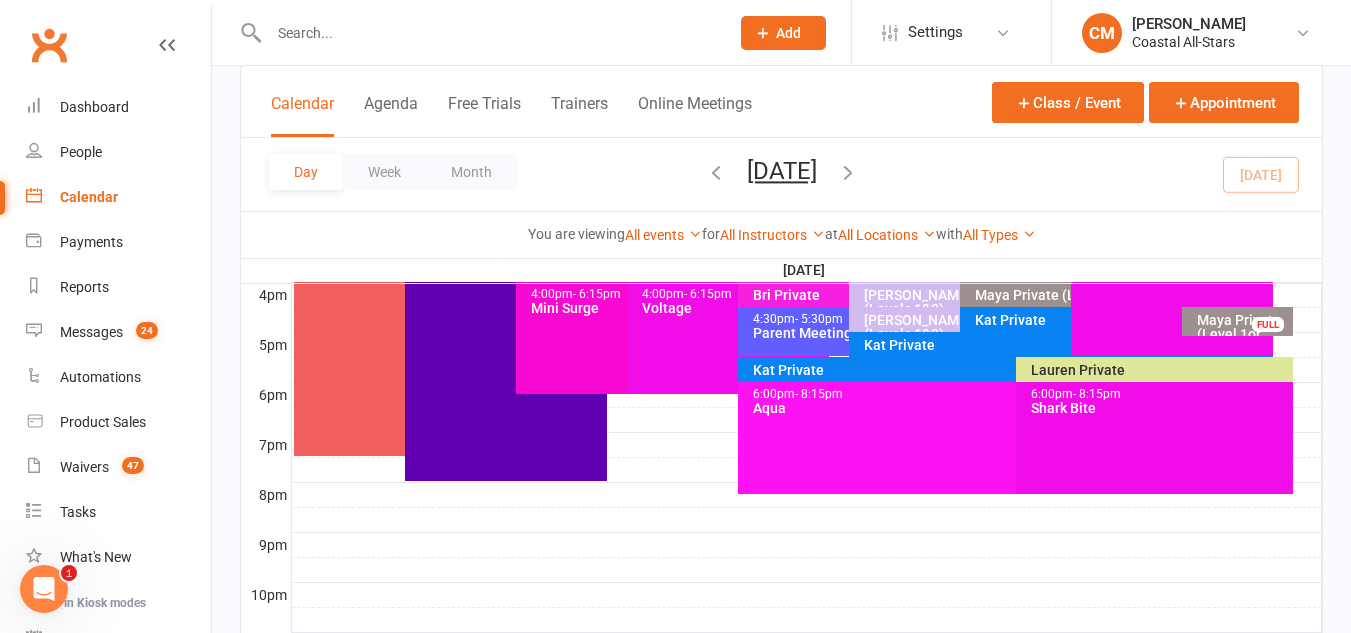 click on "[PERSON_NAME] Private (Levels 1&2)" at bounding box center [955, 327] 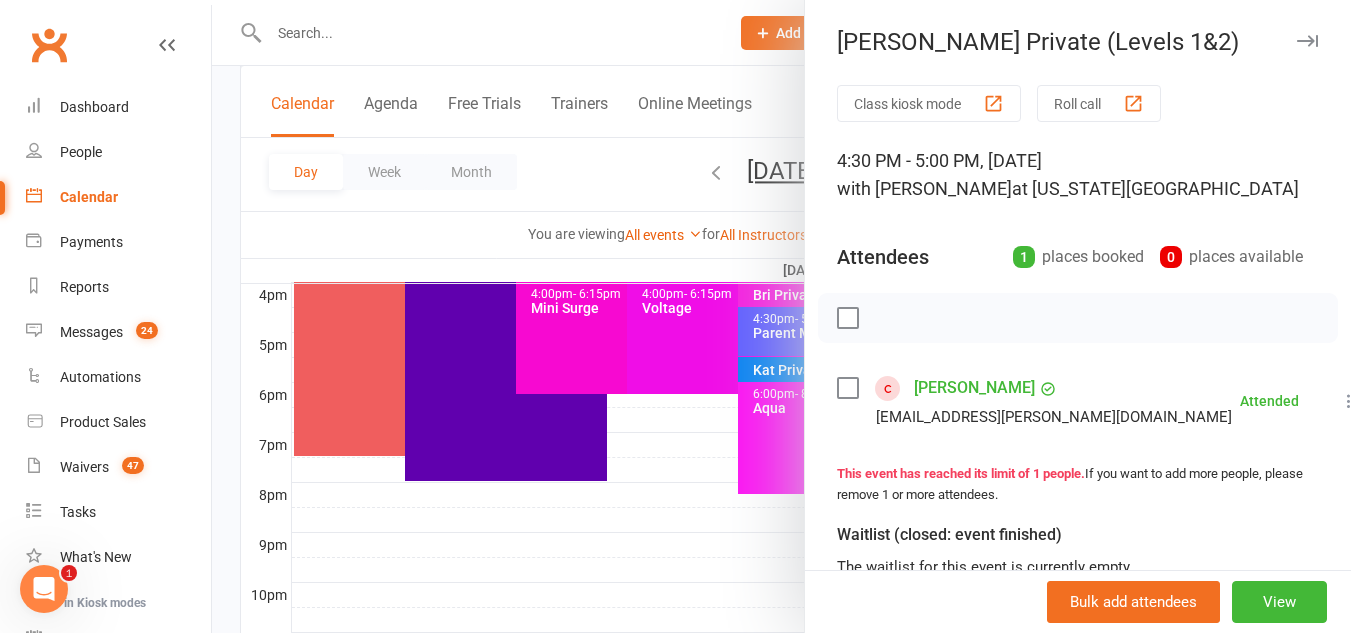 click at bounding box center (781, 316) 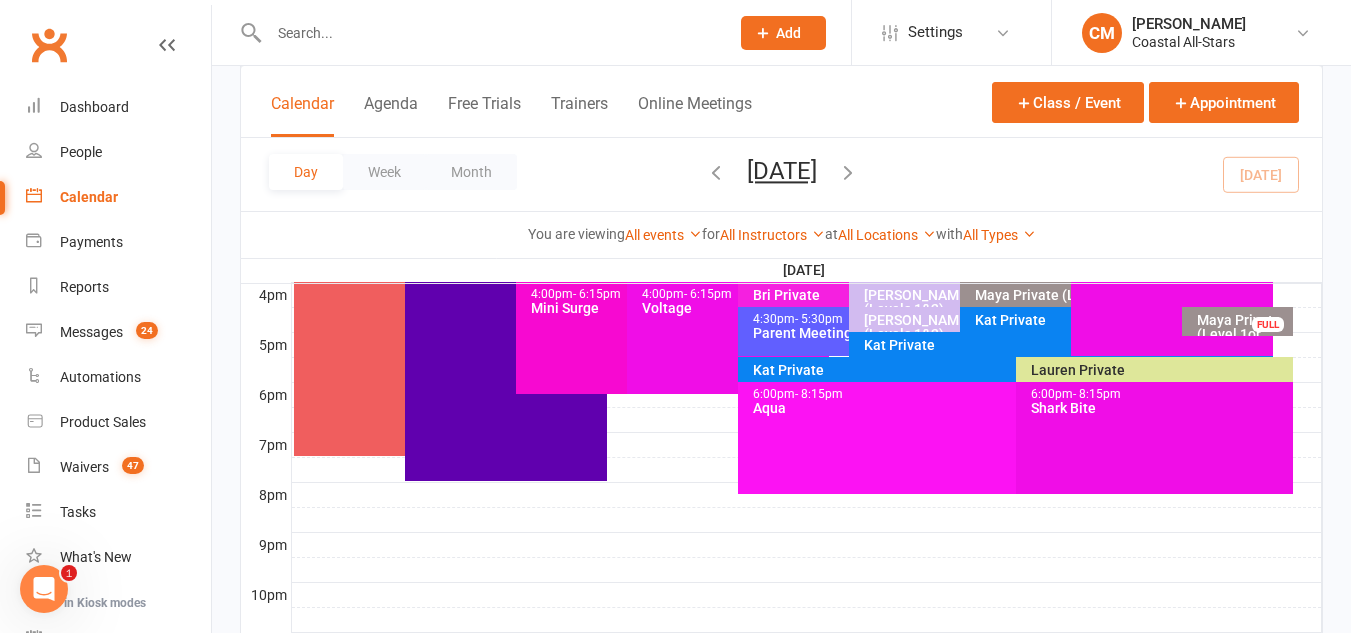 click on "Kat Private FULL" at bounding box center [1061, 321] 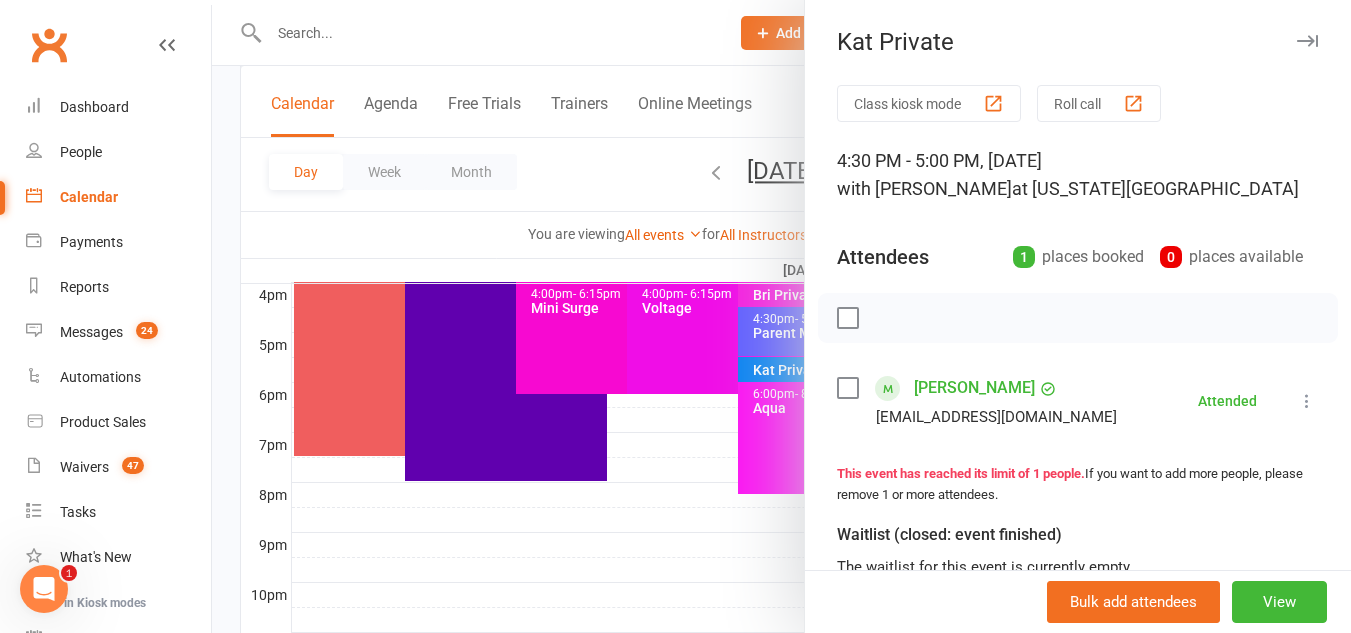 click at bounding box center (781, 316) 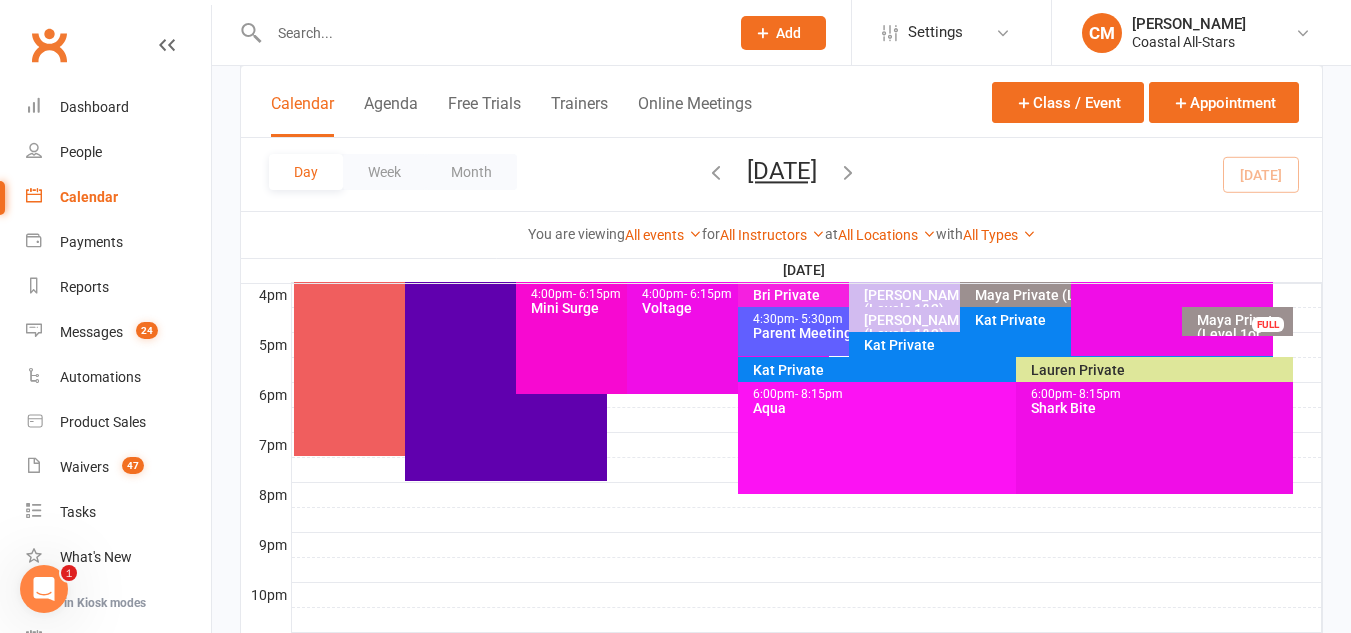 click on "Maya Private (Level 1or 1.5)" at bounding box center [1242, 334] 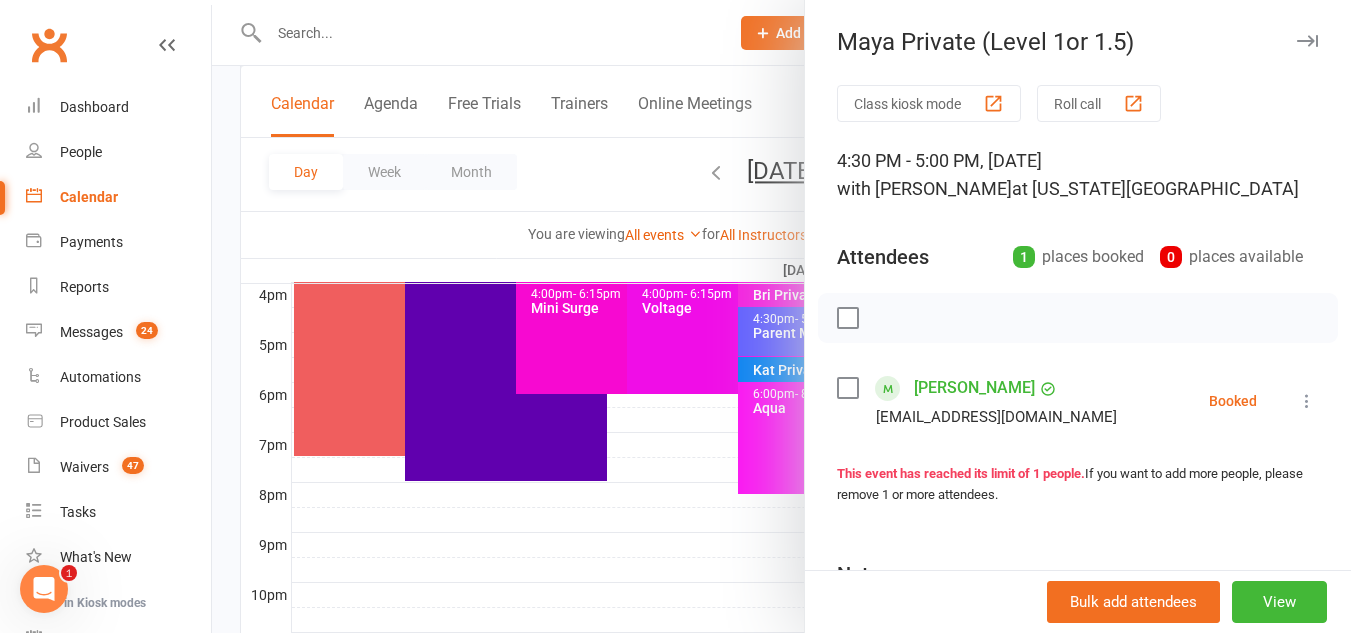 click at bounding box center (1307, 401) 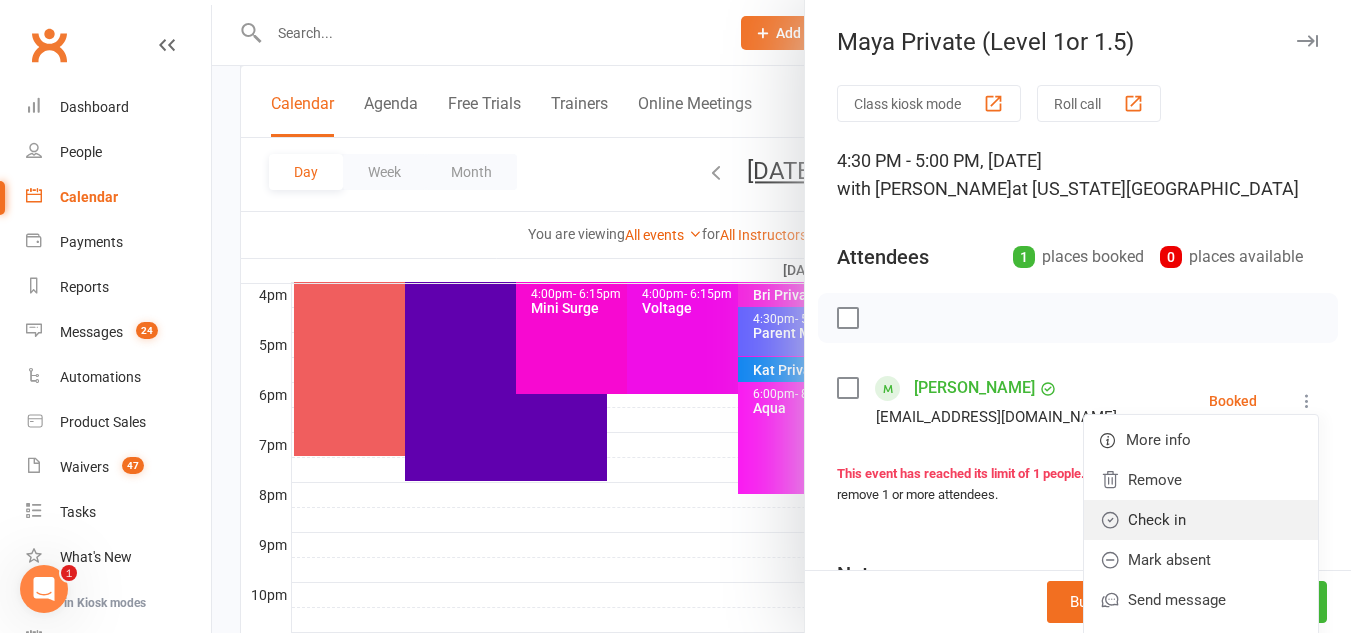 click 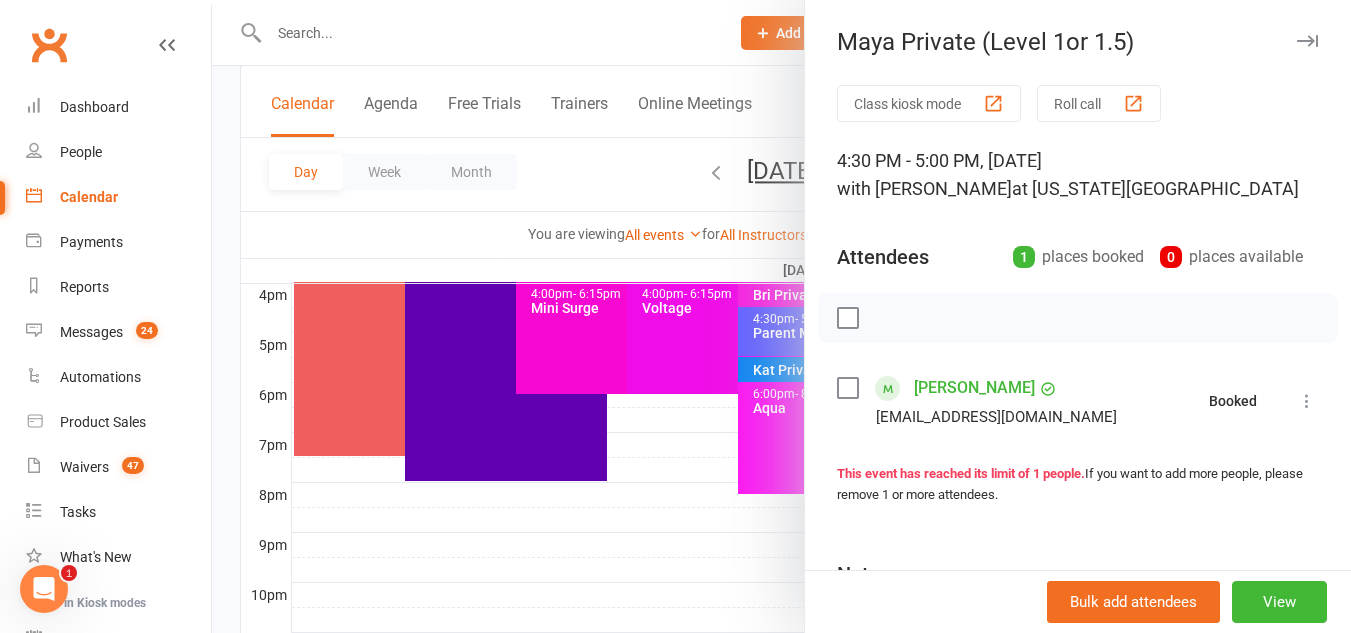 click at bounding box center (781, 316) 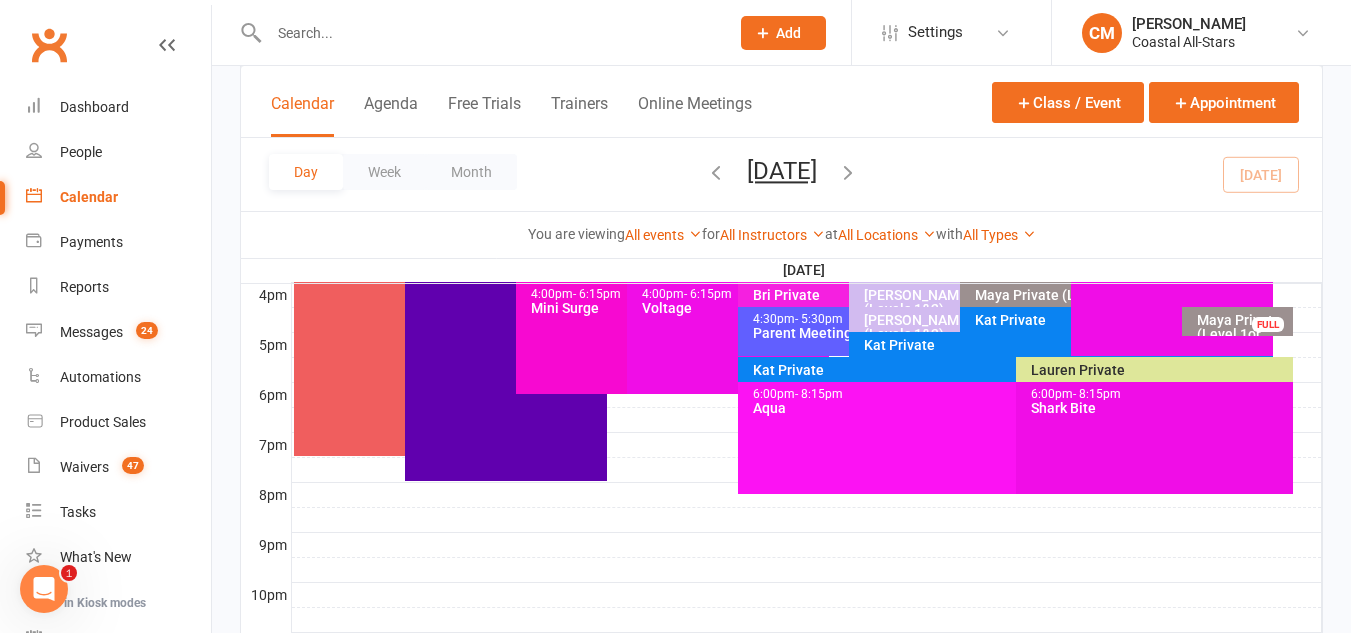 click on "Kat Private FULL" at bounding box center [1005, 371] 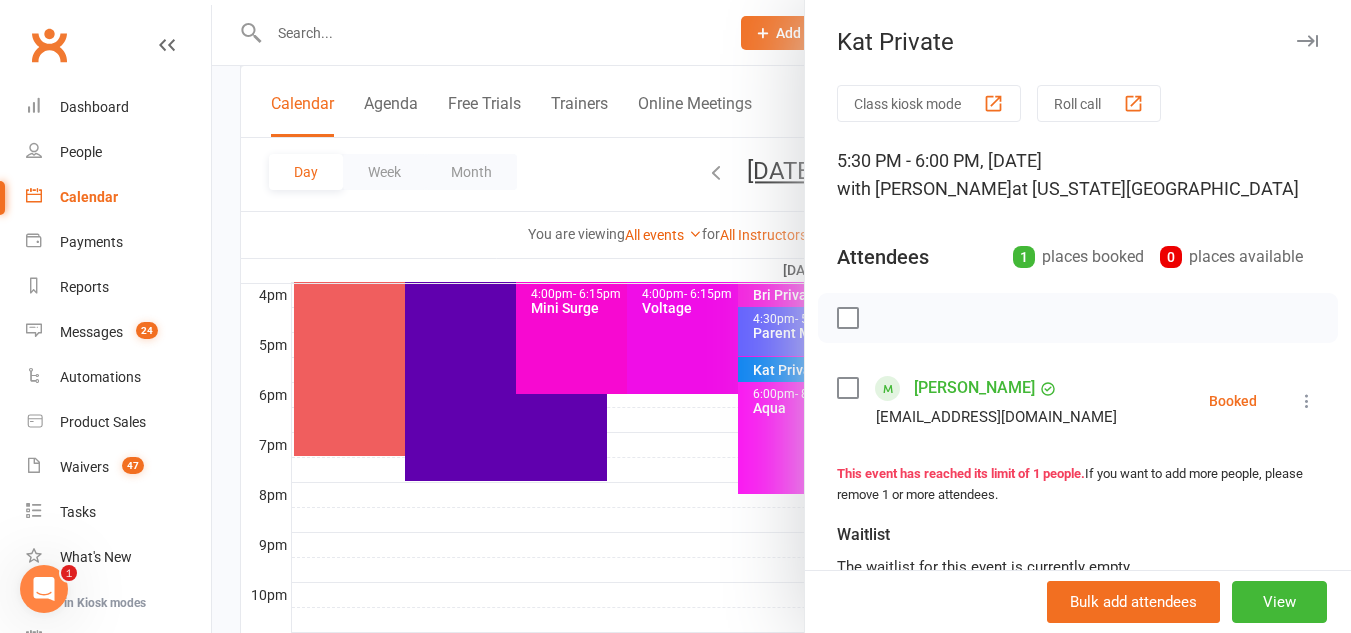 click at bounding box center [781, 316] 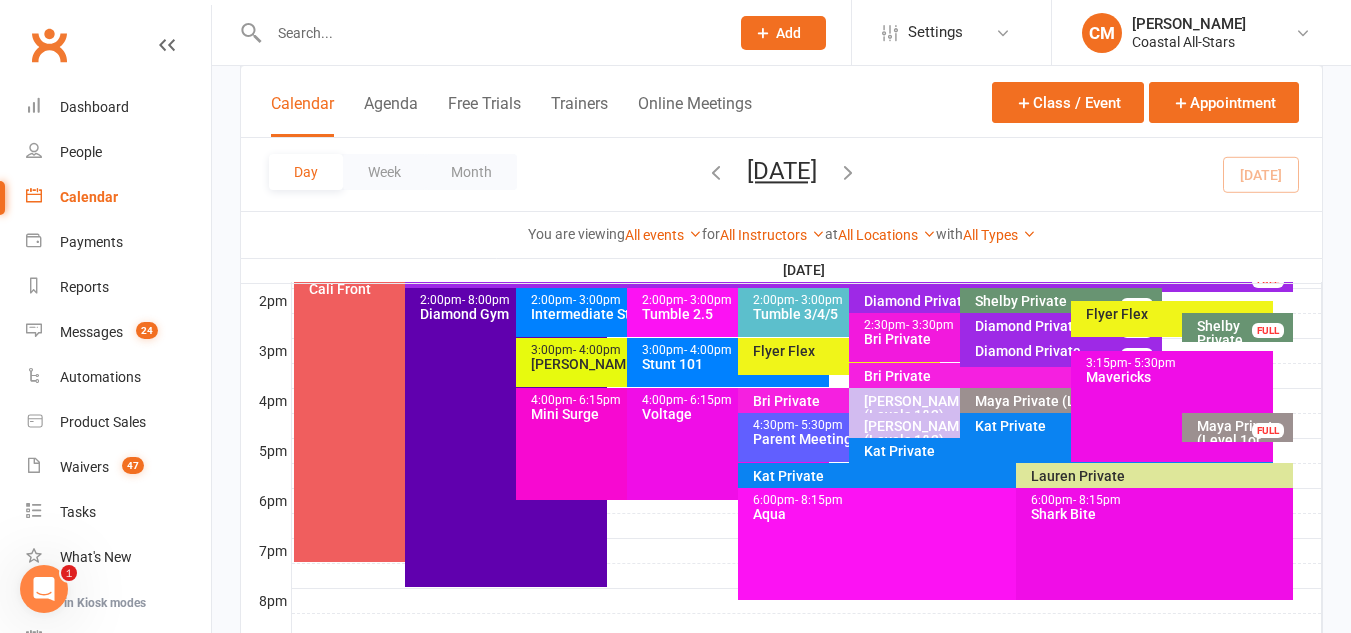 scroll, scrollTop: 817, scrollLeft: 0, axis: vertical 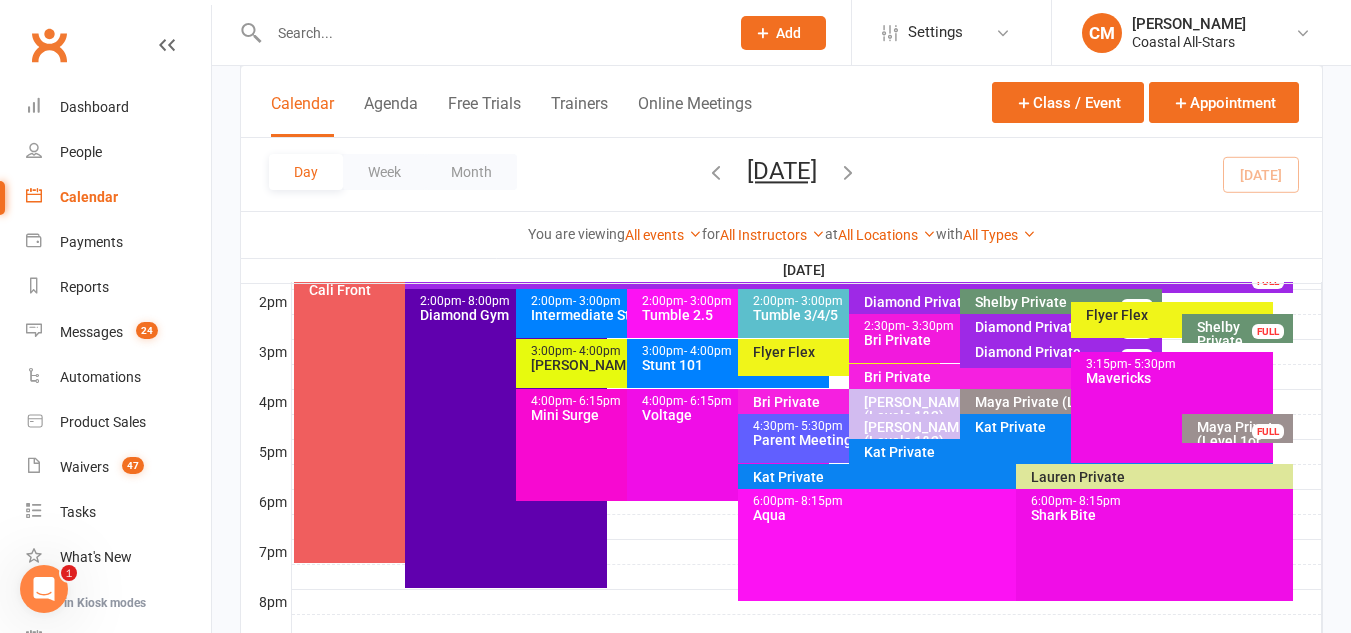 click on "Kat Private" at bounding box center (1010, 477) 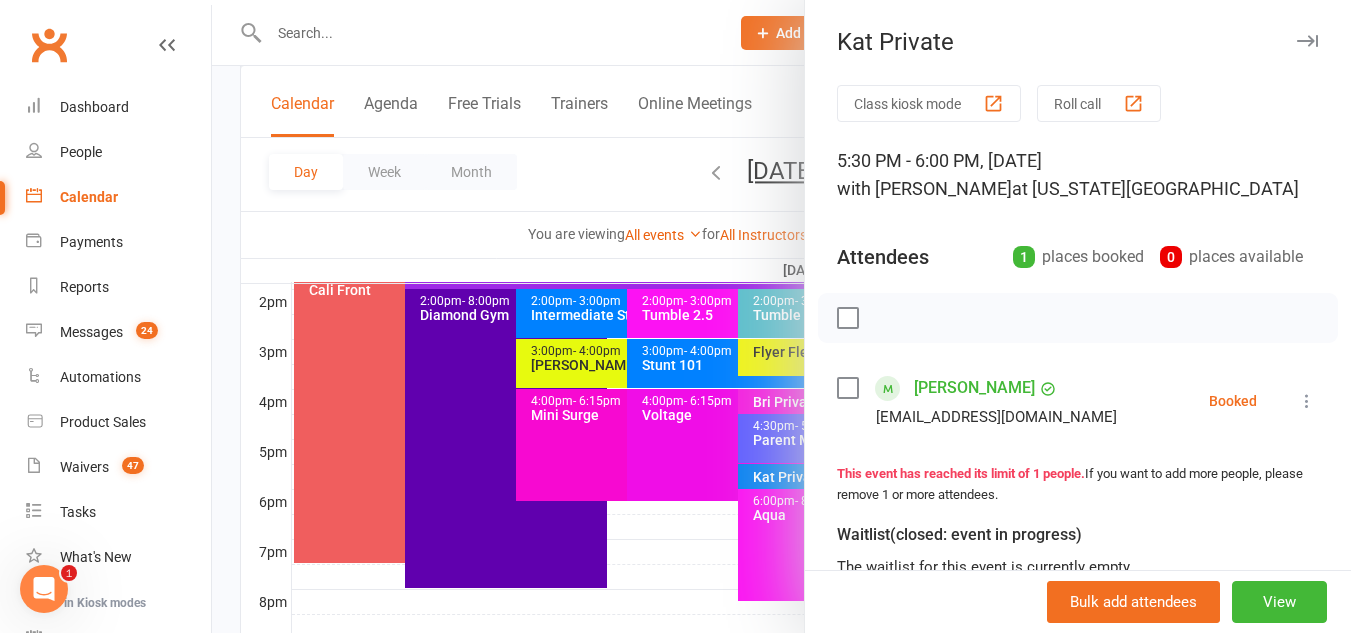 click at bounding box center [1307, 401] 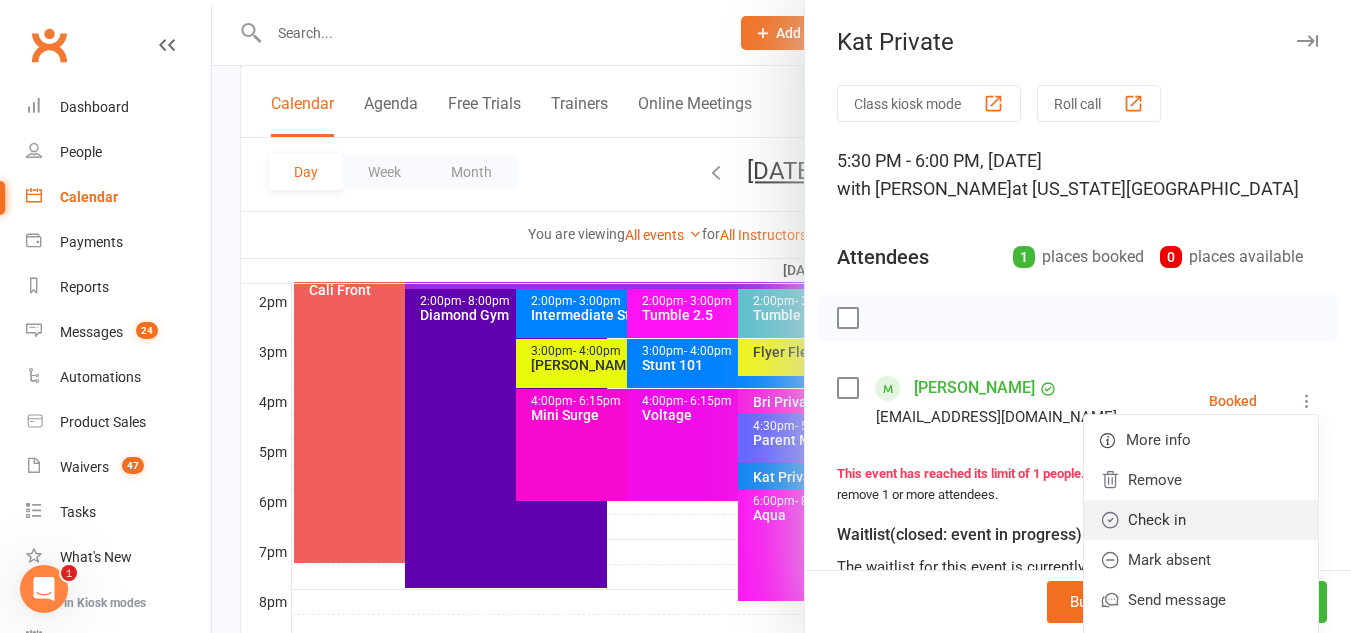 click on "Check in" at bounding box center (1201, 520) 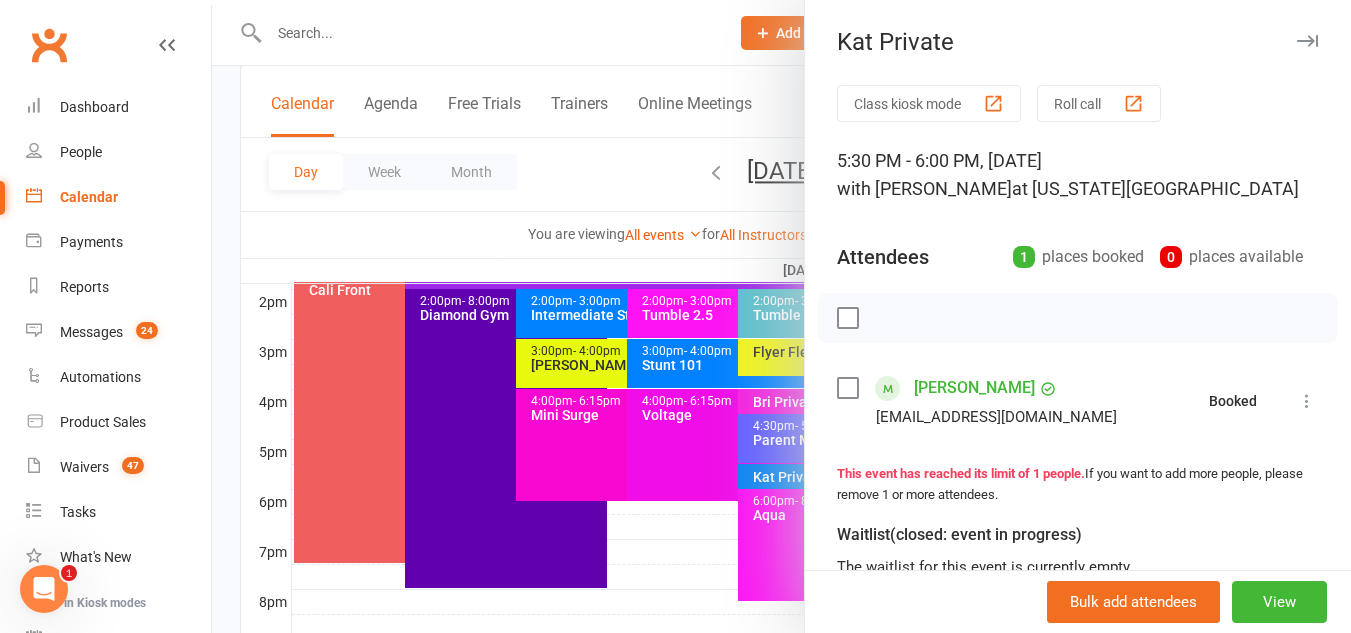 click at bounding box center [781, 316] 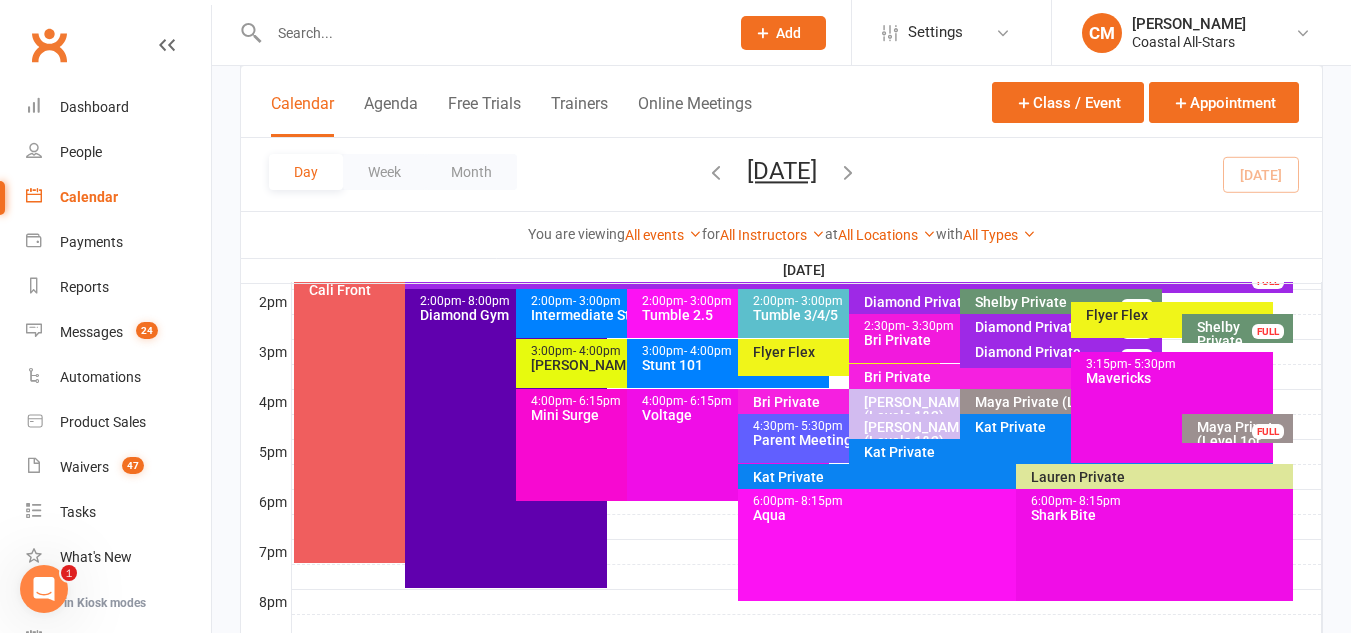 click on "6:00pm  - 8:15pm Shark Bite" at bounding box center [1155, 545] 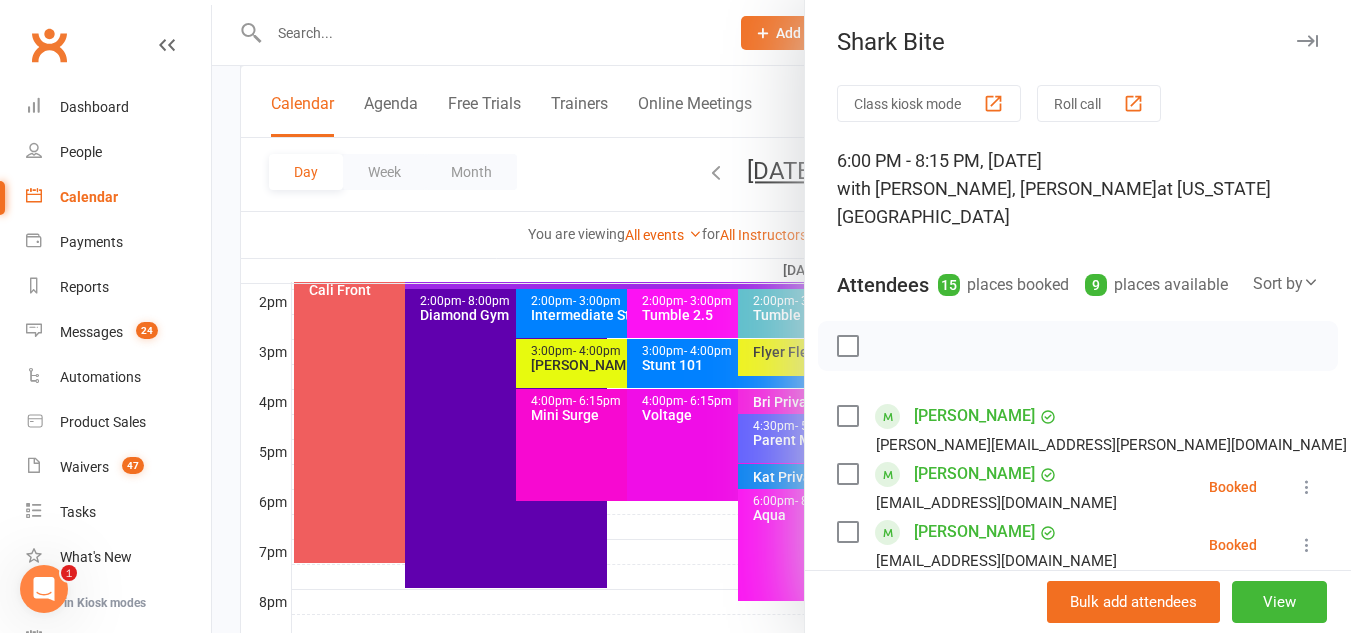 click at bounding box center [781, 316] 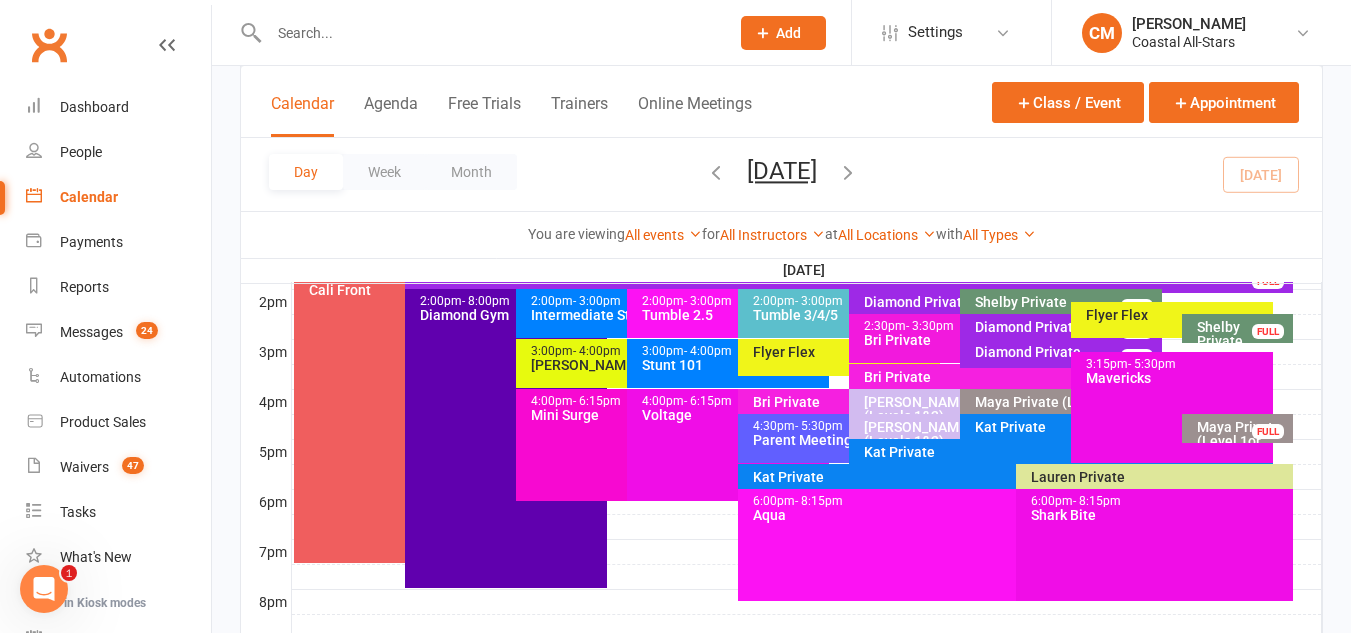 click on "Lauren Private" at bounding box center (1155, 478) 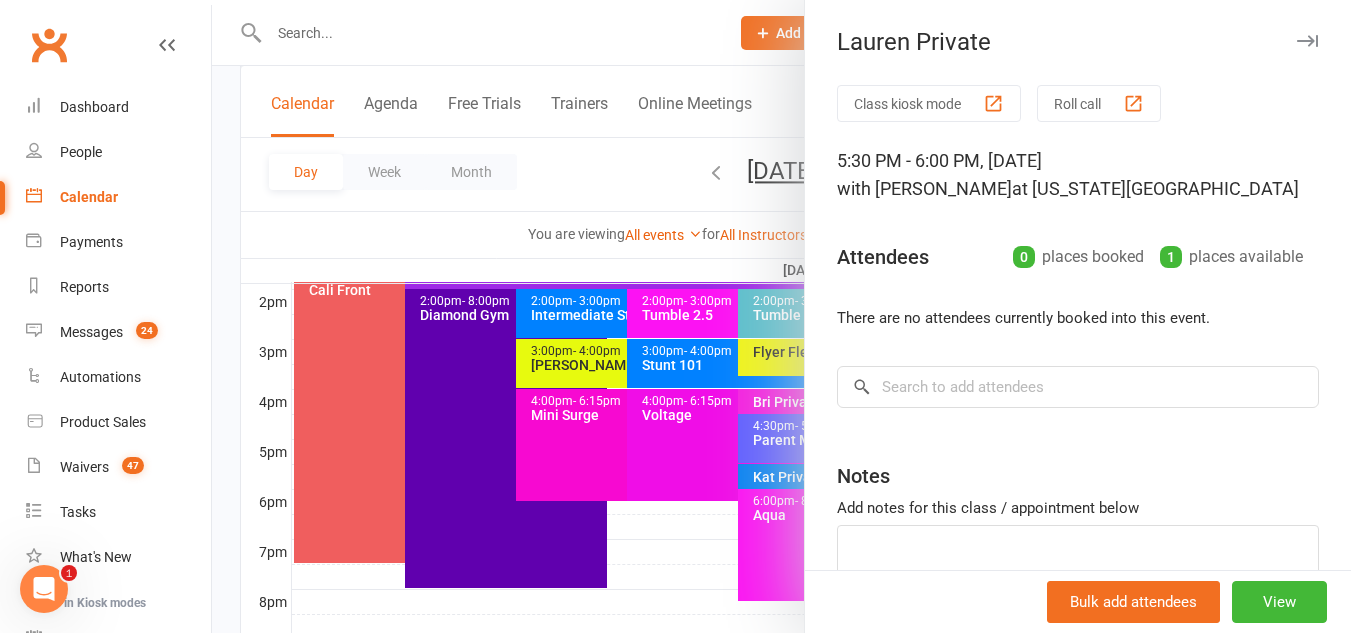 click at bounding box center [781, 316] 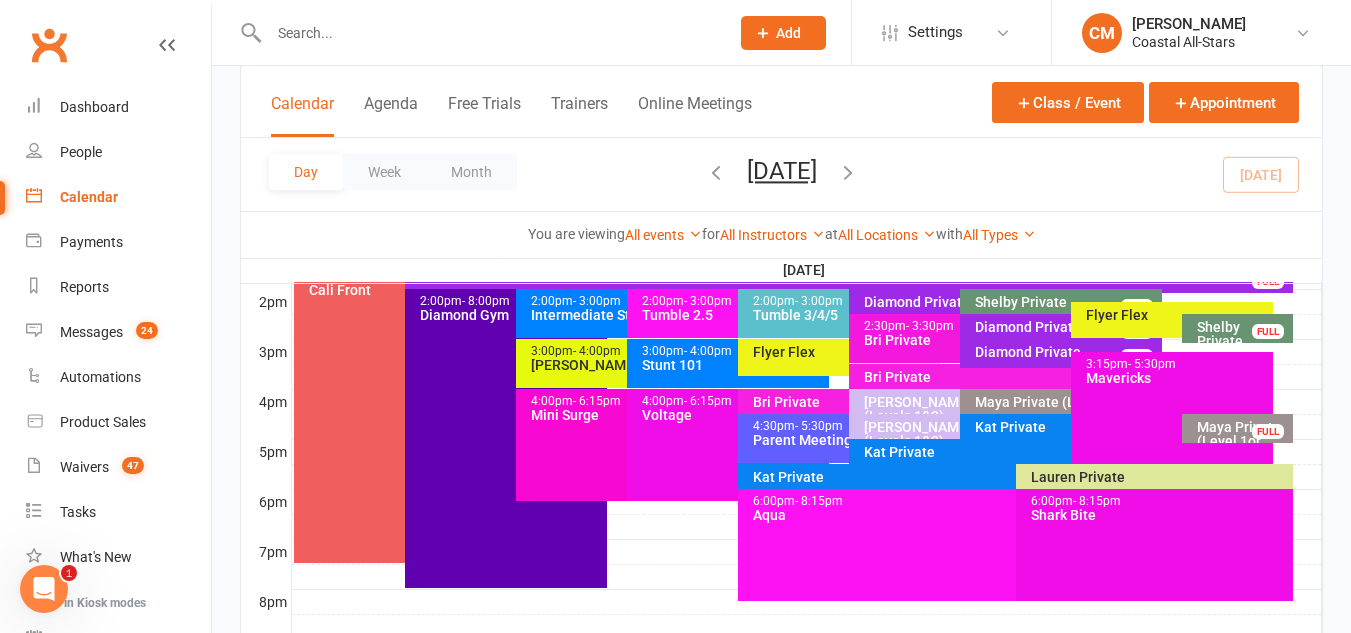 click on "6:00pm  - 8:15pm Aqua" at bounding box center [1005, 545] 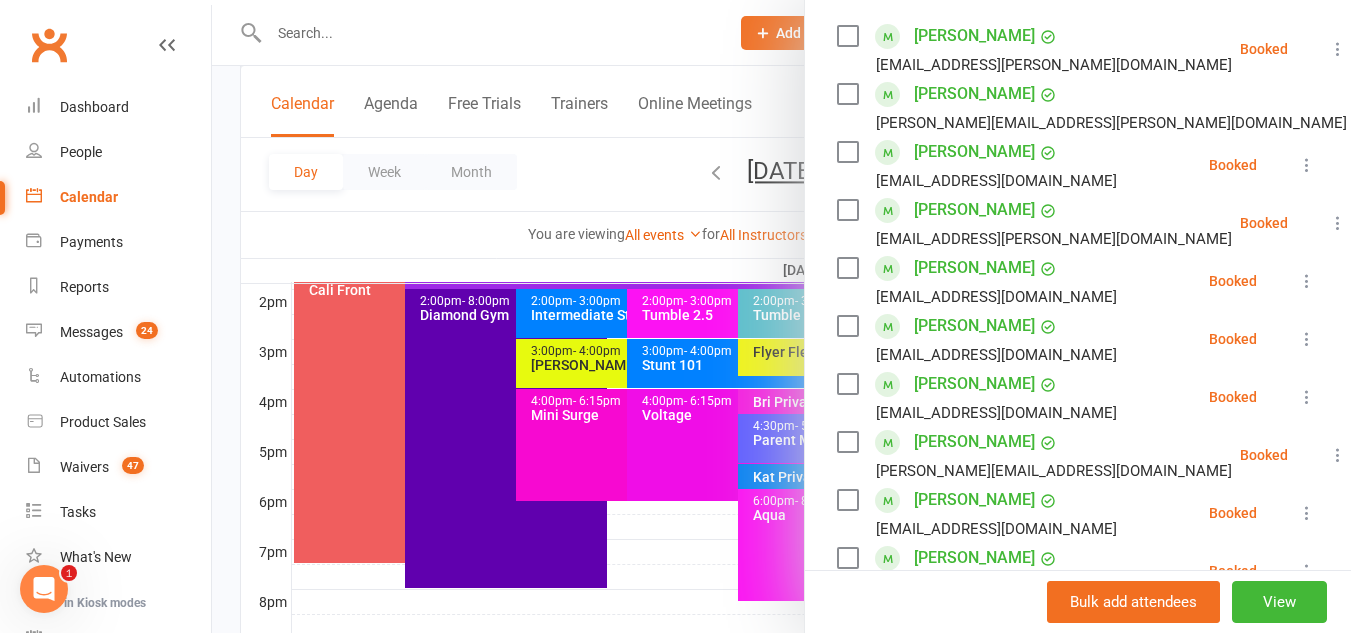 scroll, scrollTop: 351, scrollLeft: 0, axis: vertical 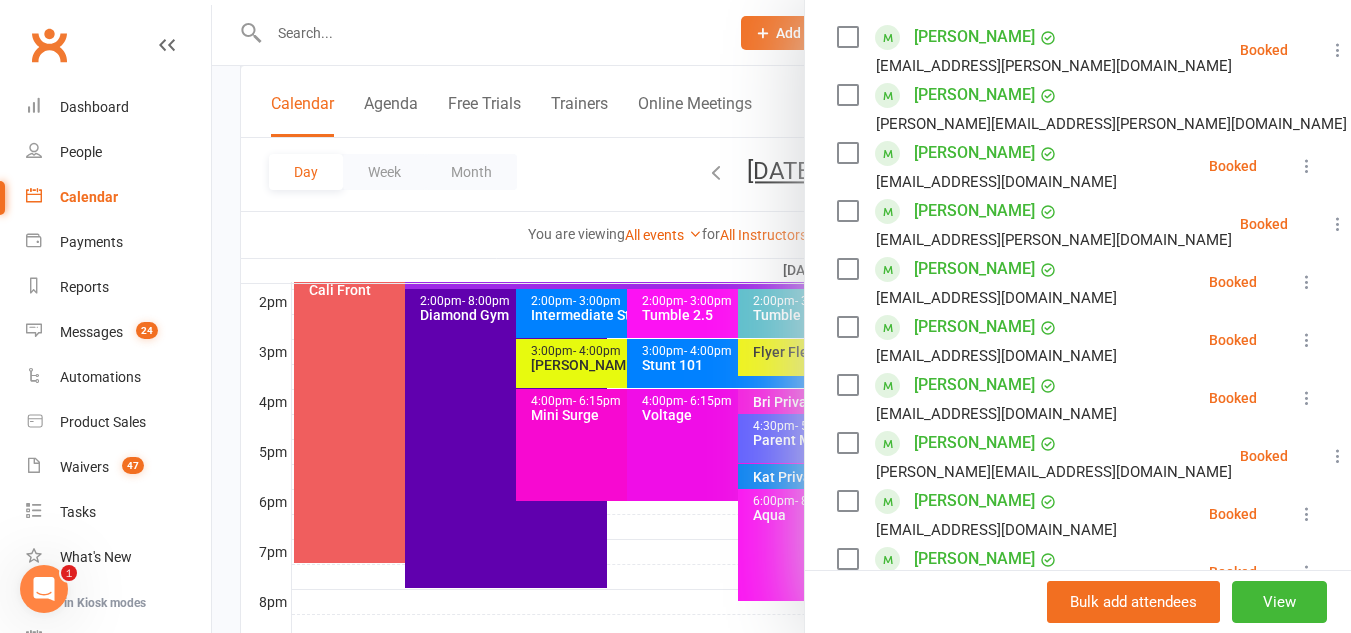 click at bounding box center (781, 316) 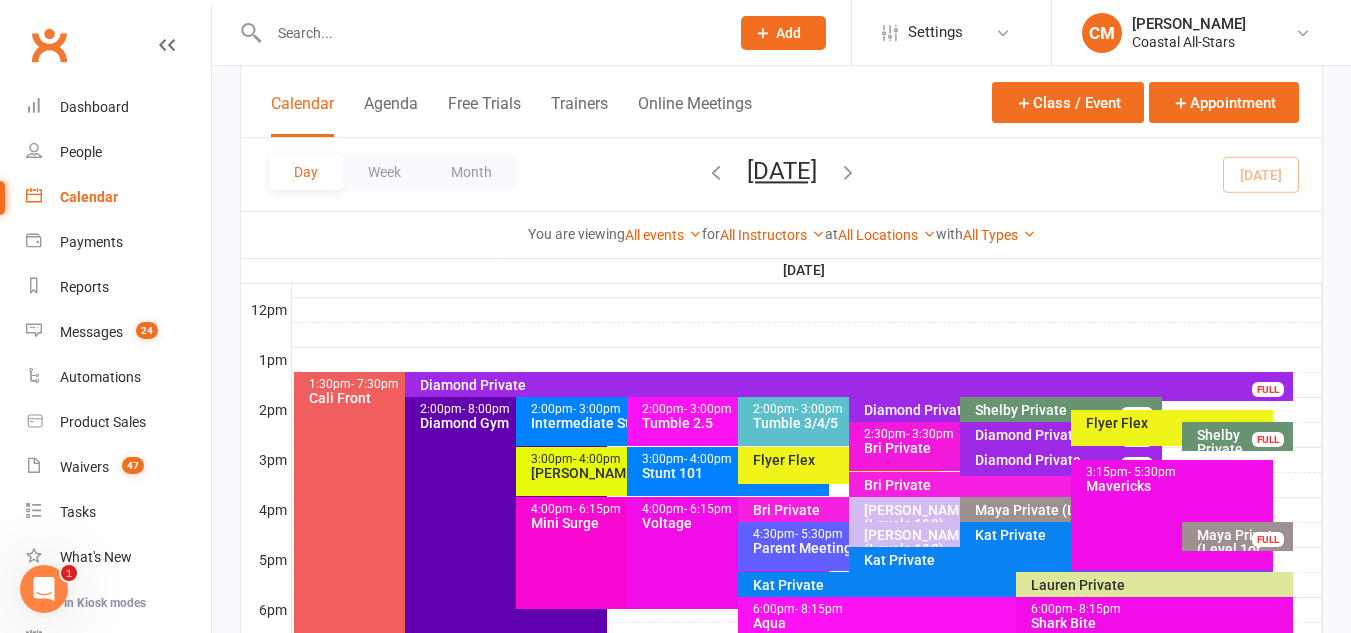 scroll, scrollTop: 707, scrollLeft: 0, axis: vertical 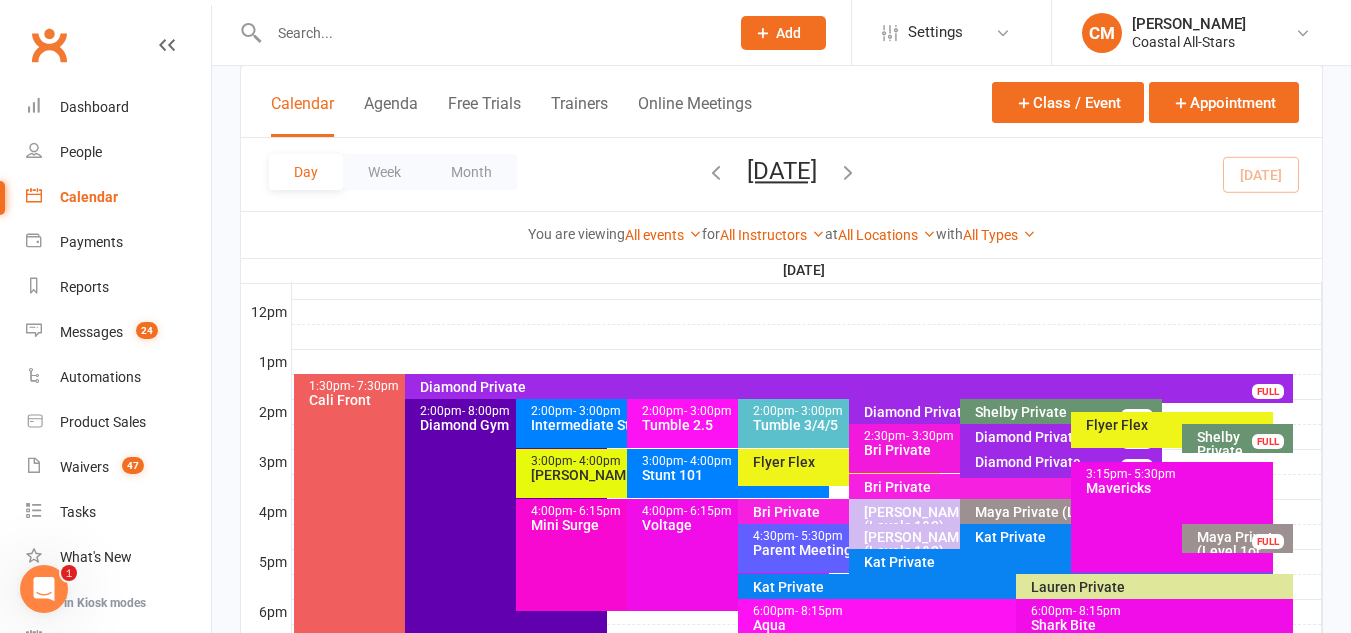 click on "1:30pm  - 7:30pm Cali Front 0 PLACES" at bounding box center [395, 523] 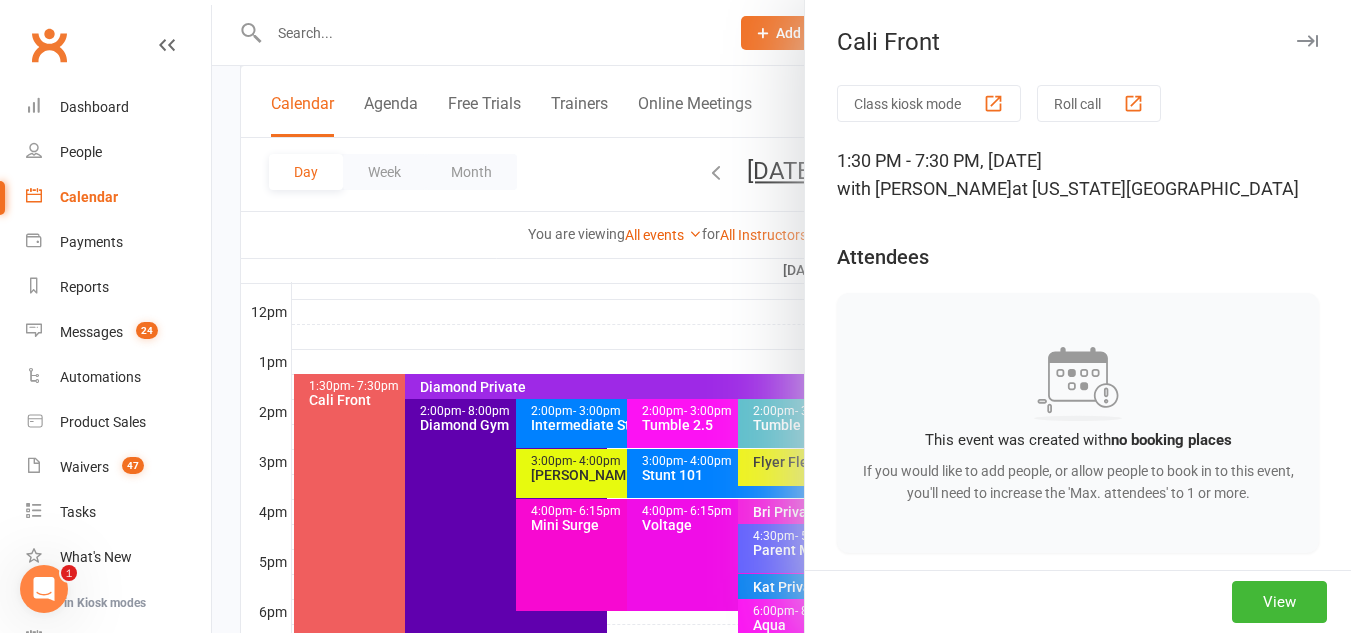 click at bounding box center (781, 316) 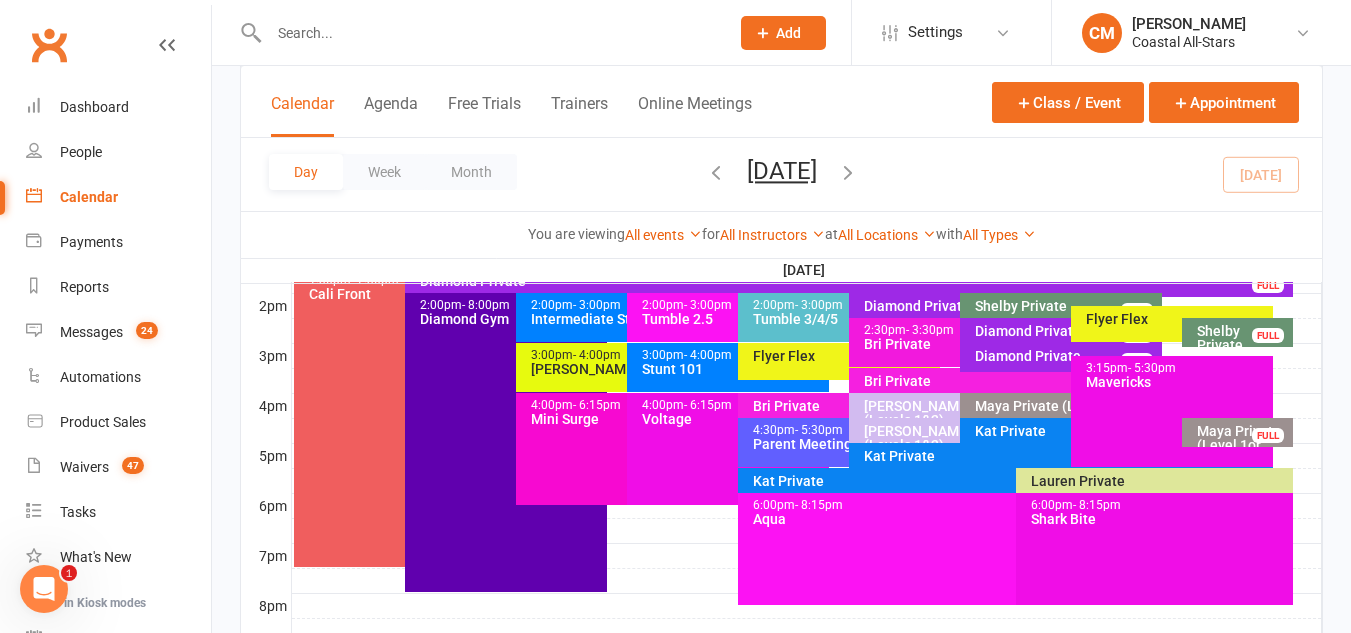 scroll, scrollTop: 814, scrollLeft: 0, axis: vertical 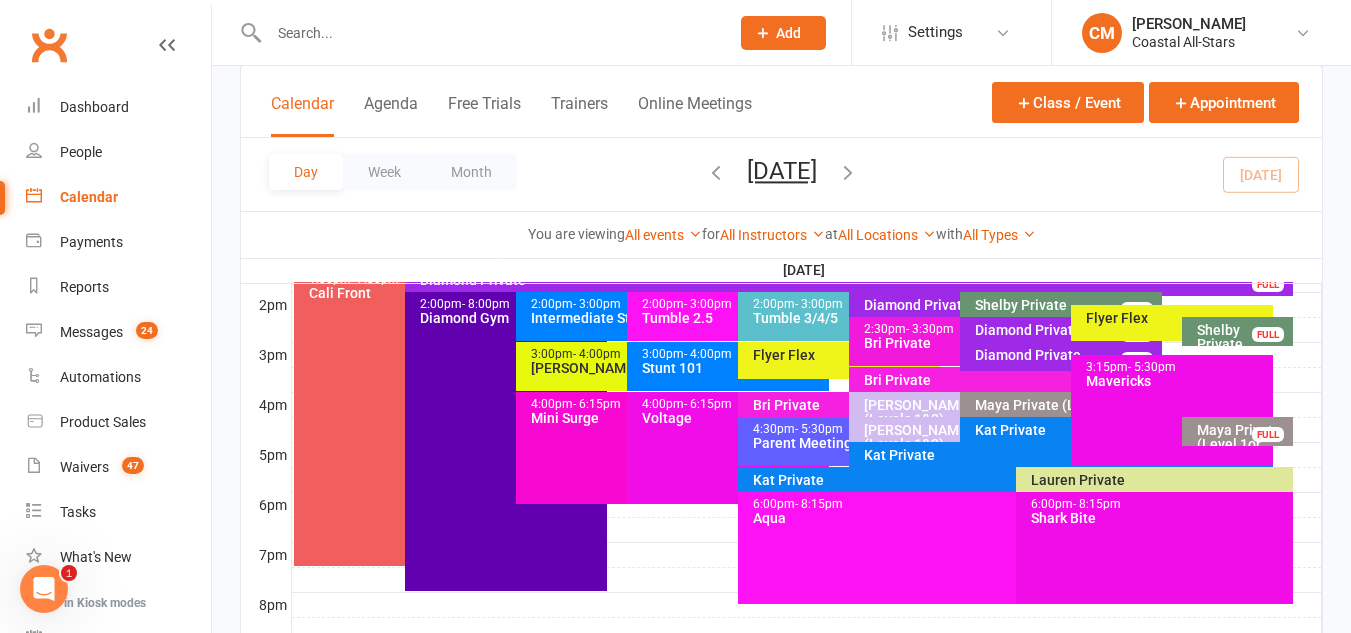 click at bounding box center [477, 32] 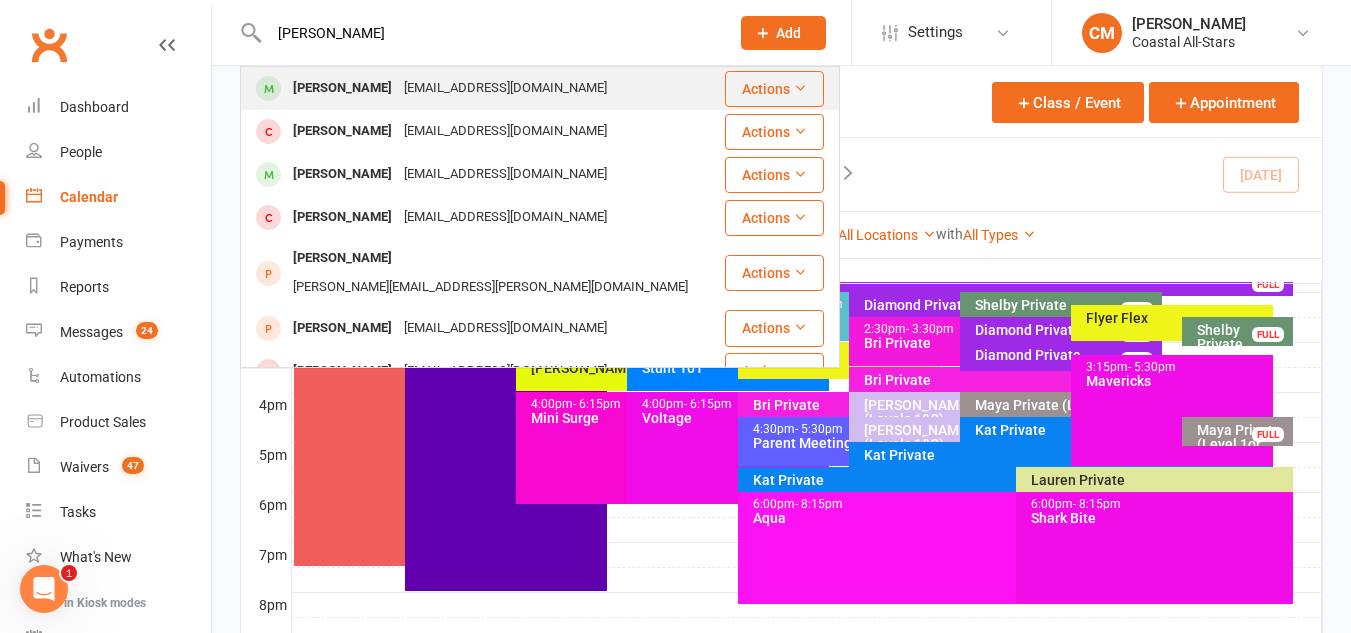 type on "[PERSON_NAME]" 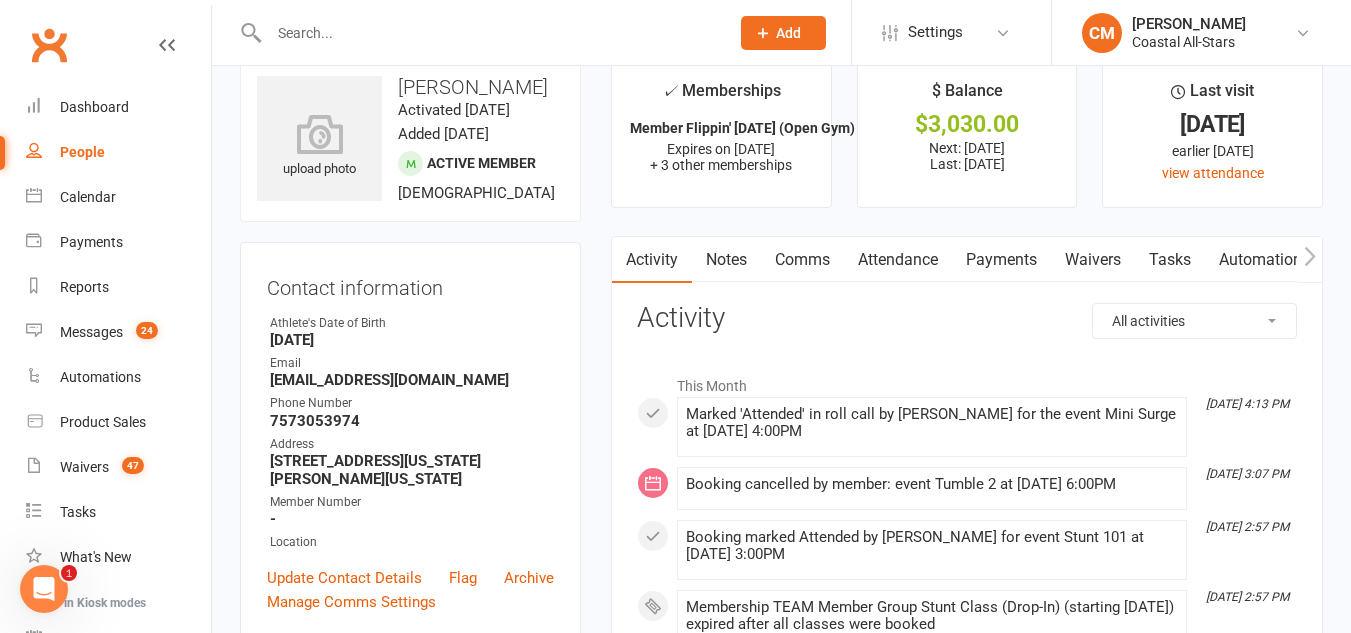 scroll, scrollTop: 26, scrollLeft: 0, axis: vertical 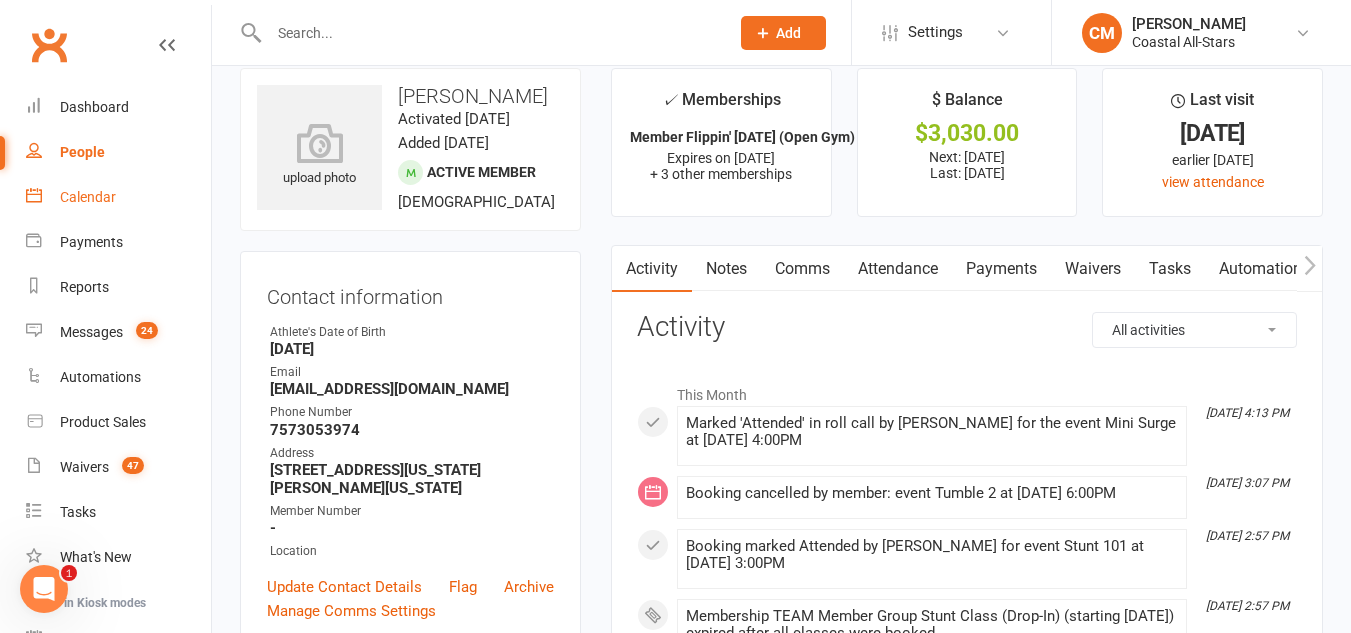 click on "Calendar" at bounding box center [118, 197] 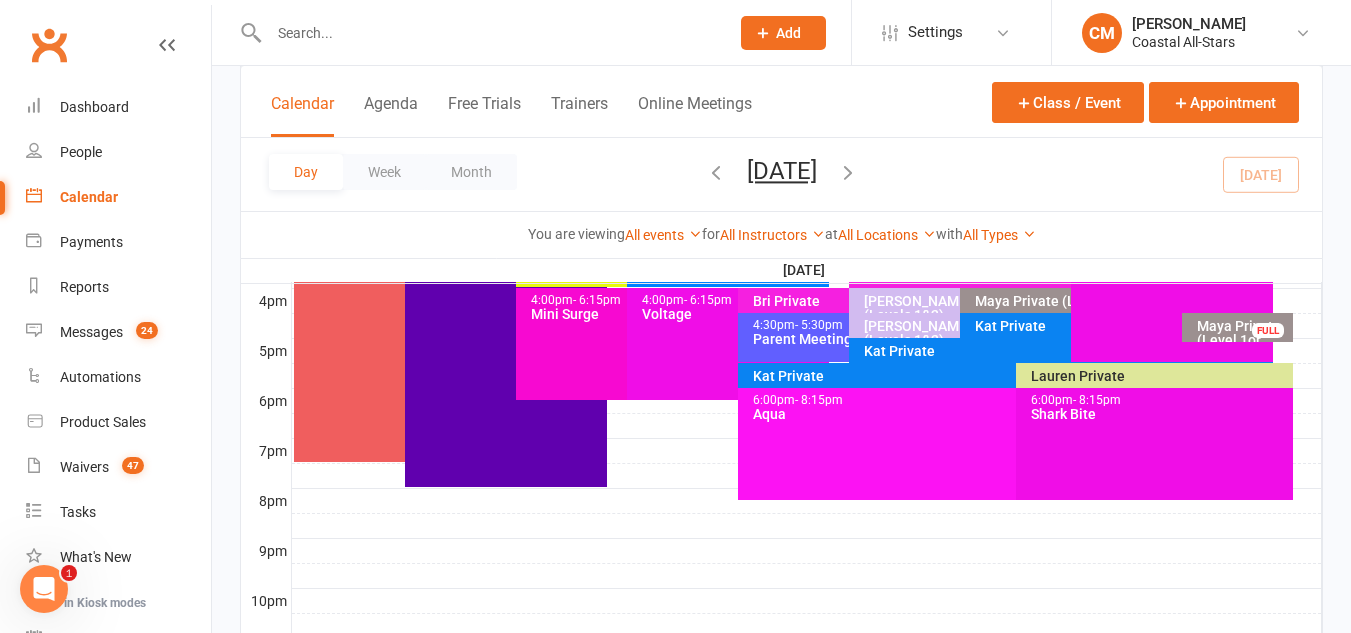 scroll, scrollTop: 919, scrollLeft: 0, axis: vertical 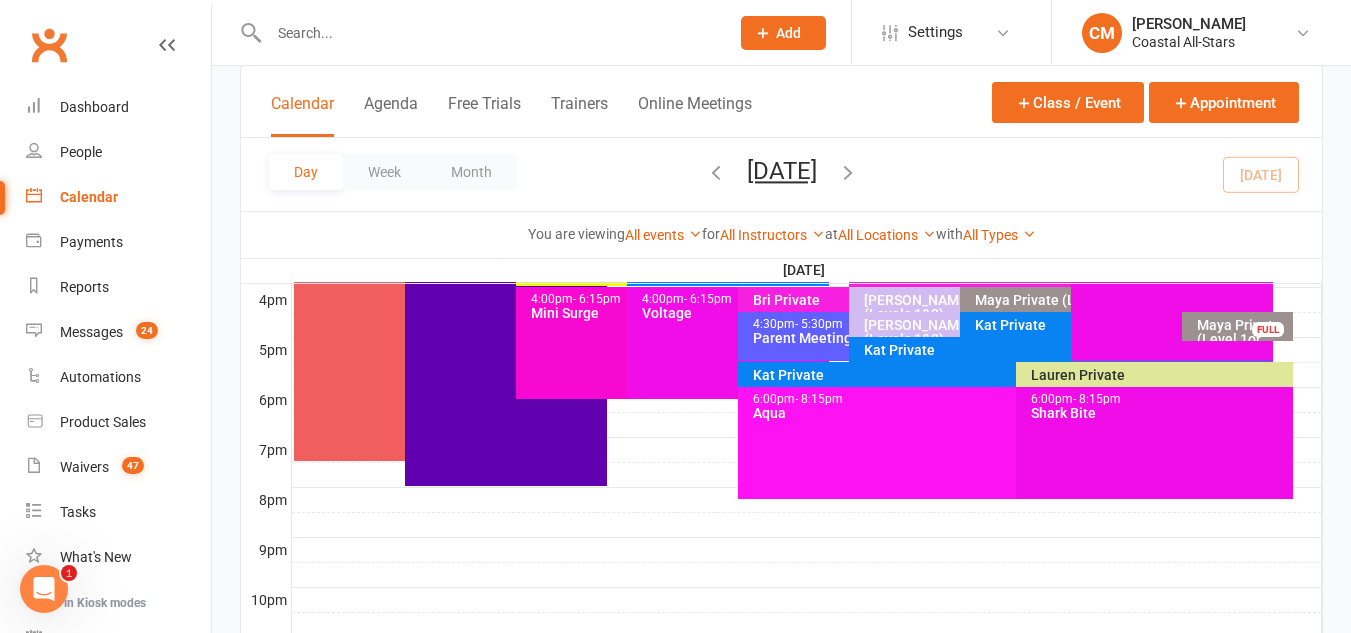 click on "6:00pm  - 8:15pm Aqua" at bounding box center [1005, 443] 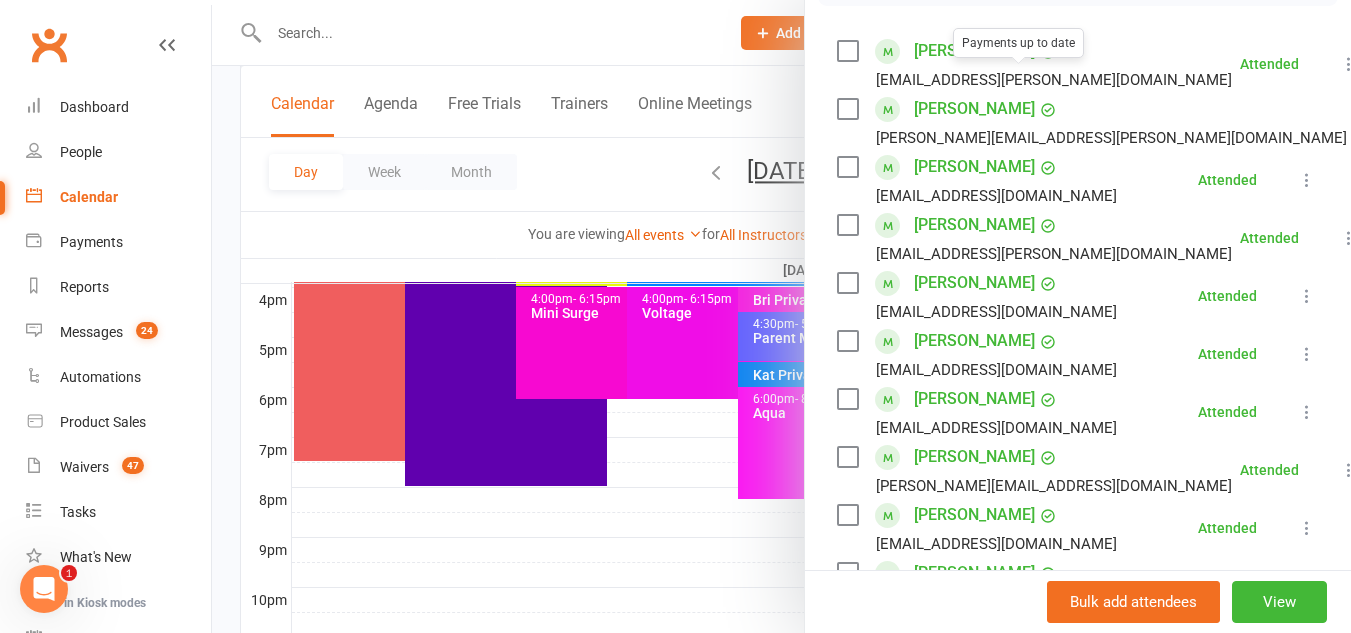 scroll, scrollTop: 338, scrollLeft: 0, axis: vertical 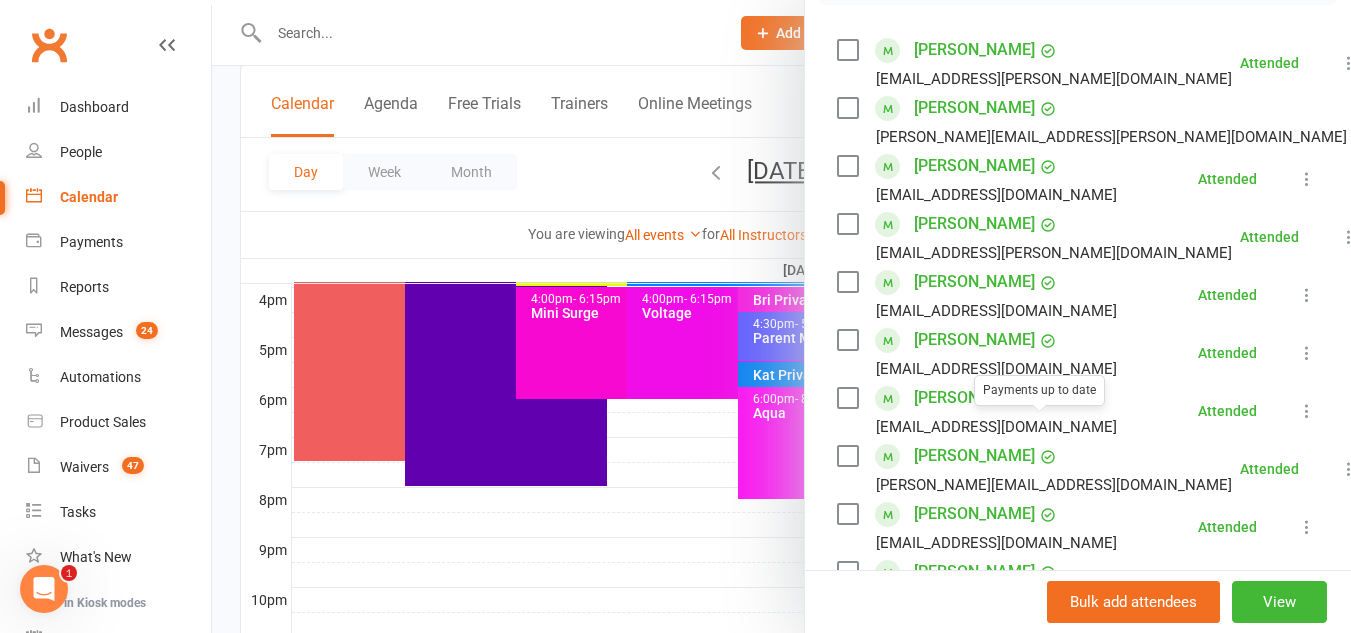 click at bounding box center (781, 316) 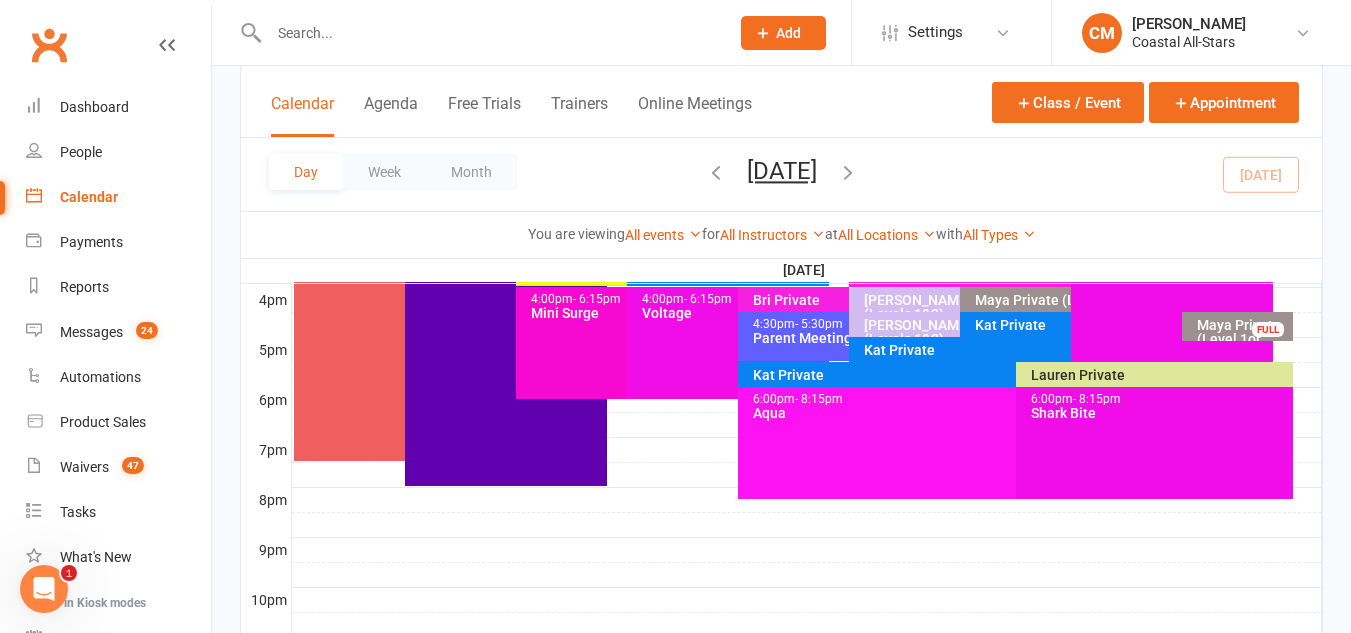 click on "Lauren Private" at bounding box center (1160, 375) 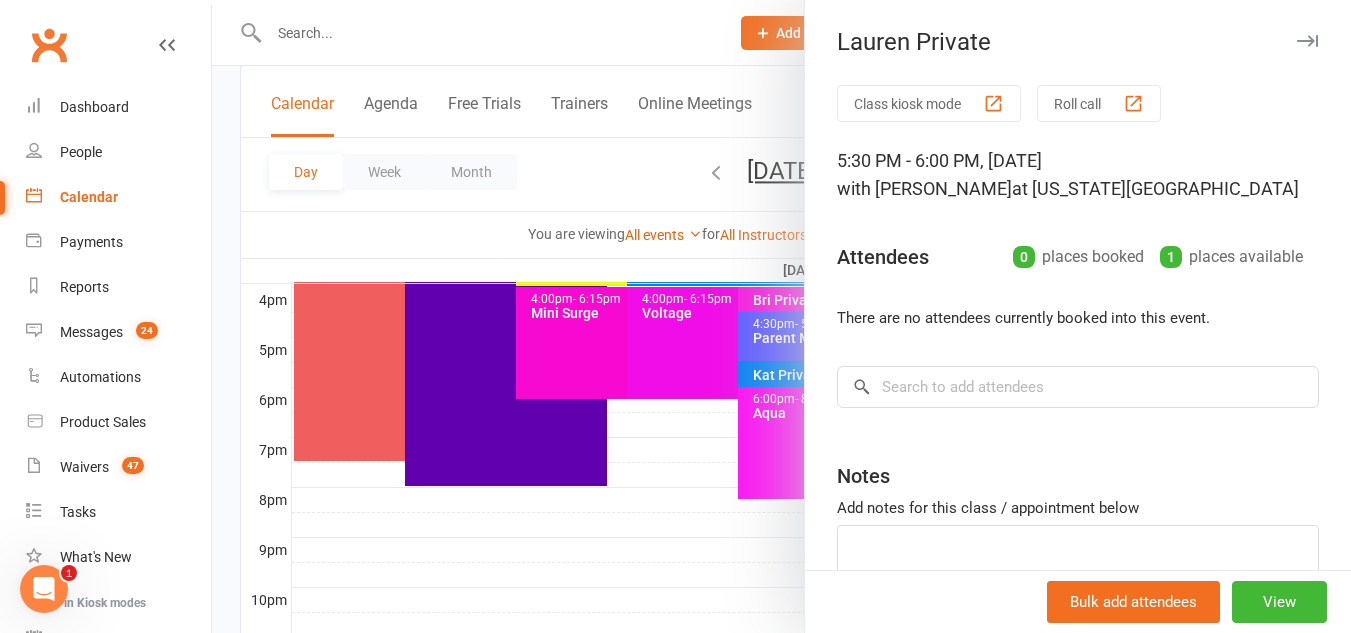 click at bounding box center (781, 316) 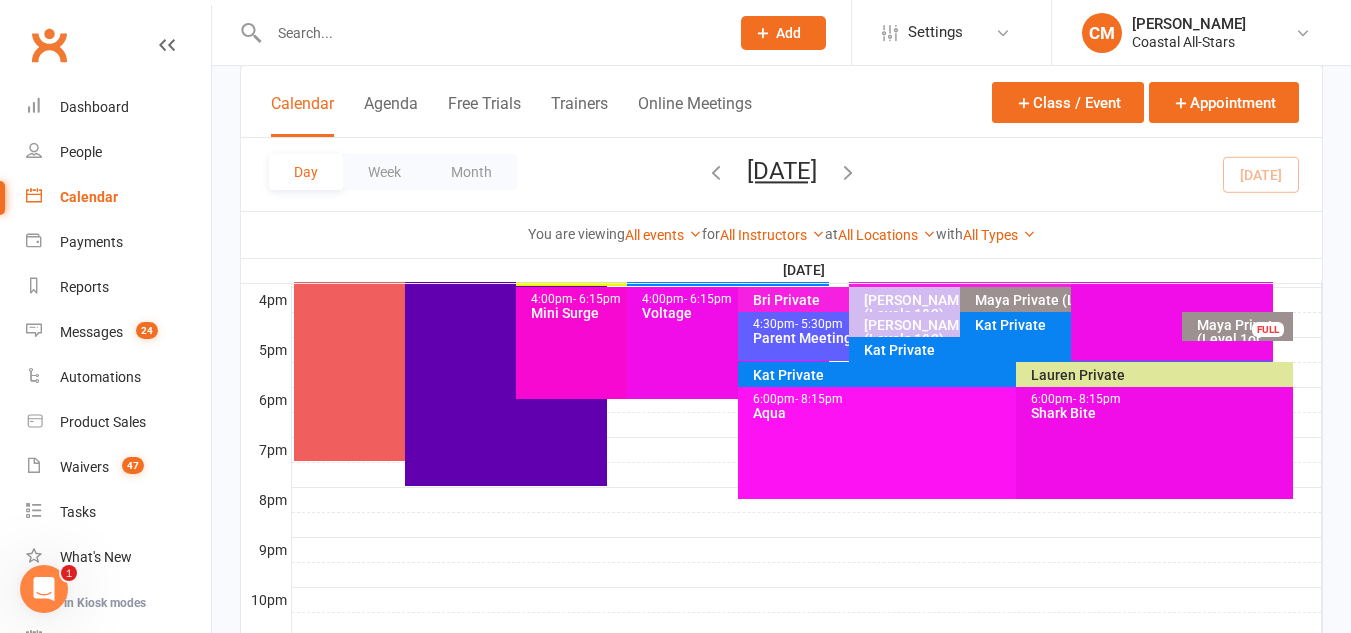 click on "Kat Private" at bounding box center [1010, 375] 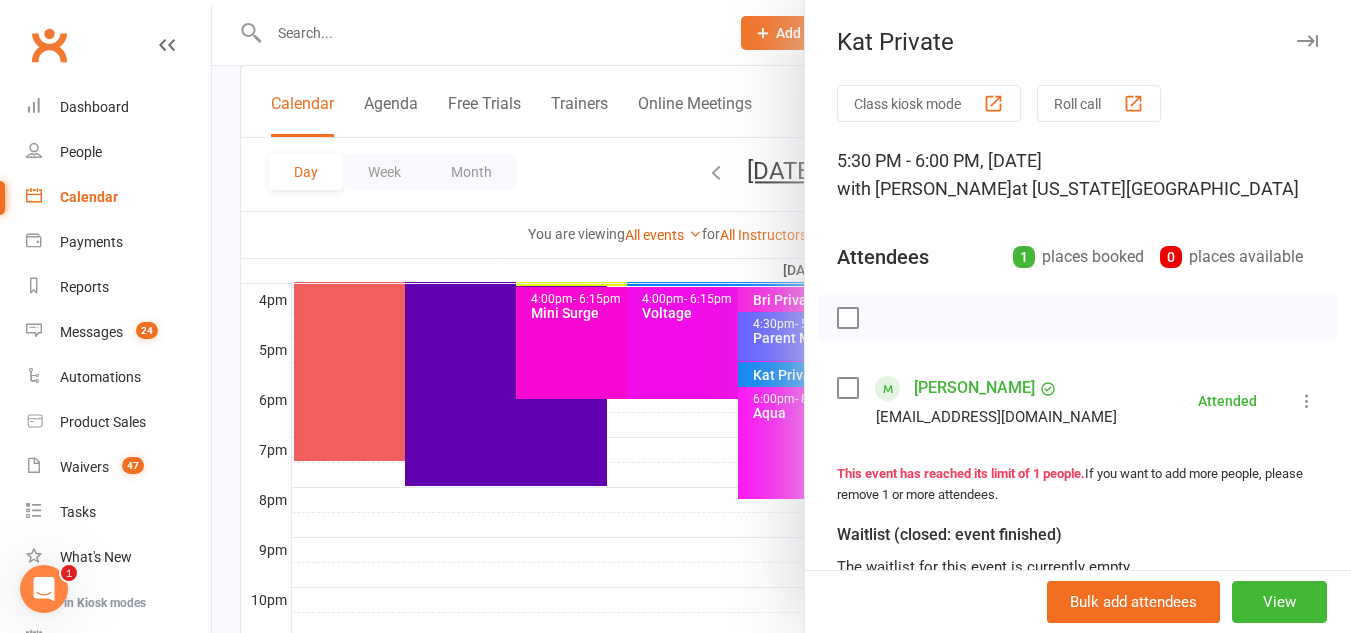 click at bounding box center (781, 316) 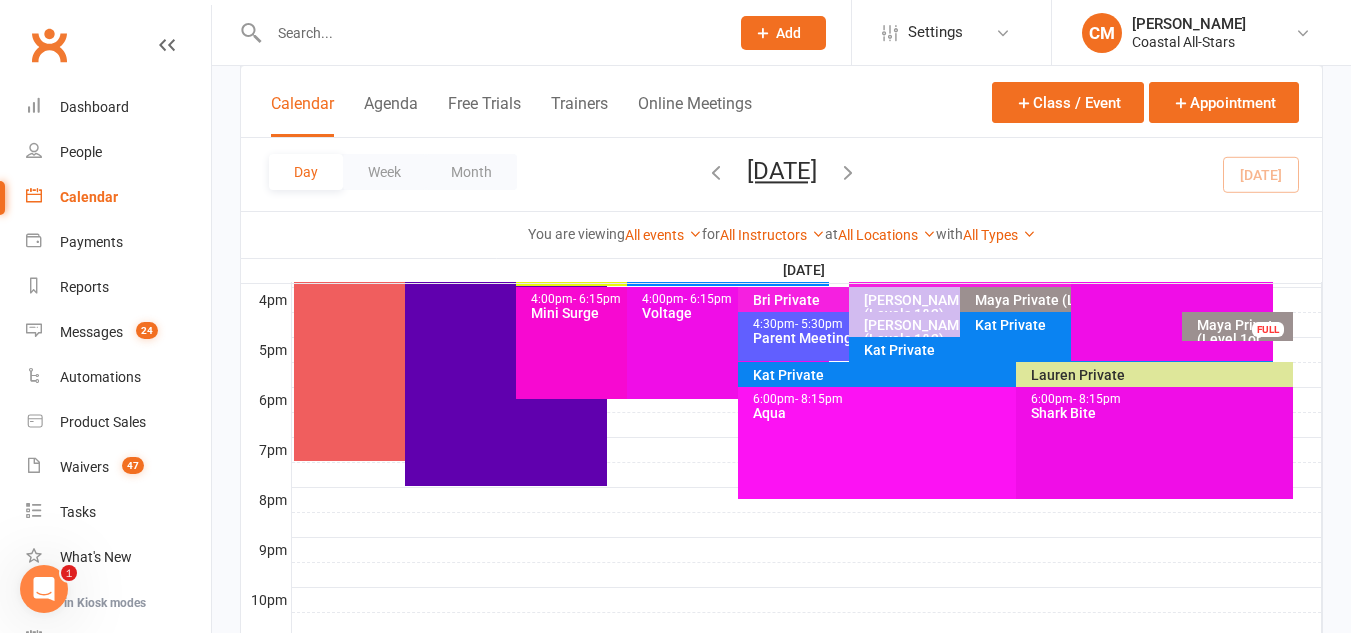 click on "4:00pm  - 6:15pm Voltage" at bounding box center [728, 343] 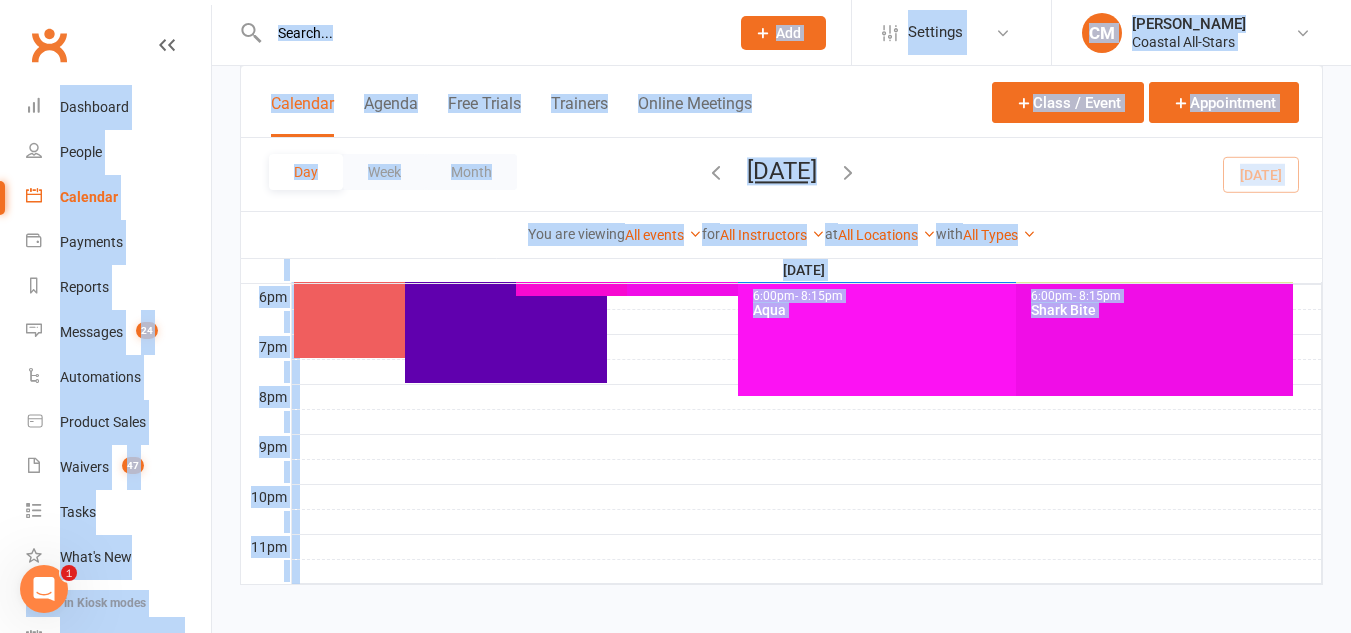 scroll, scrollTop: 1031, scrollLeft: 0, axis: vertical 